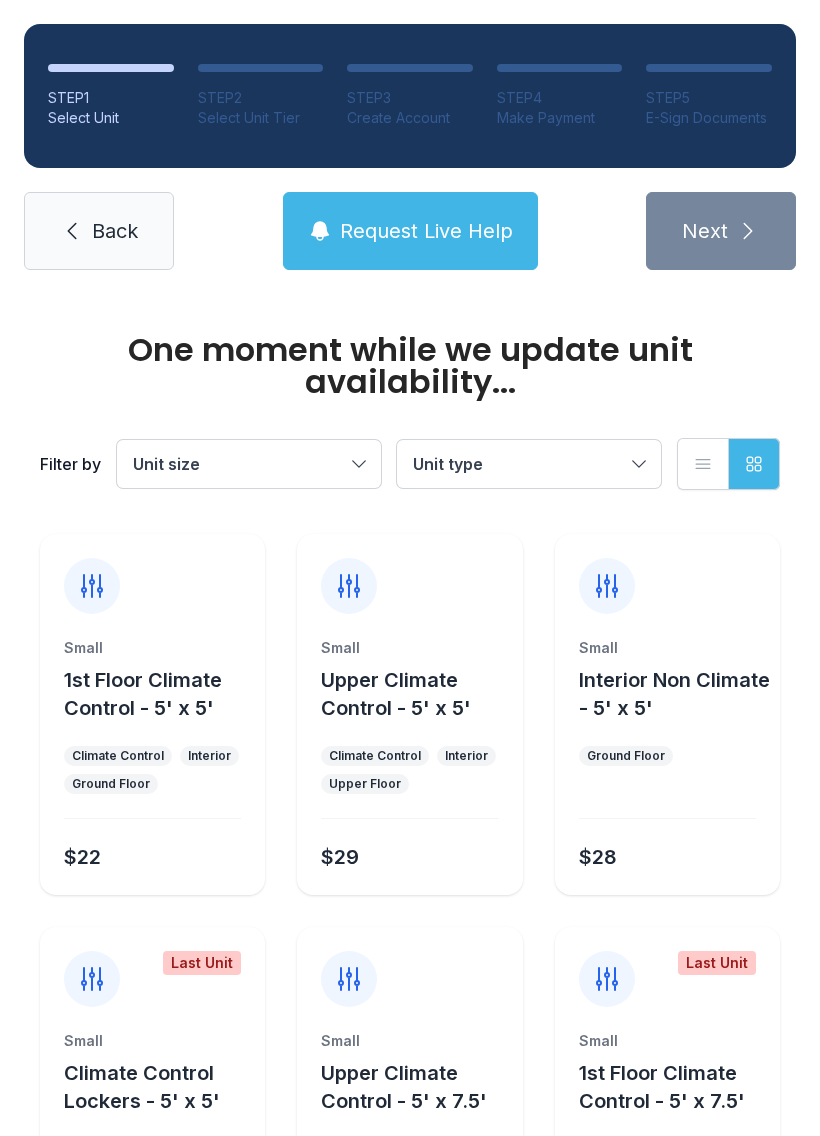 scroll, scrollTop: 0, scrollLeft: 0, axis: both 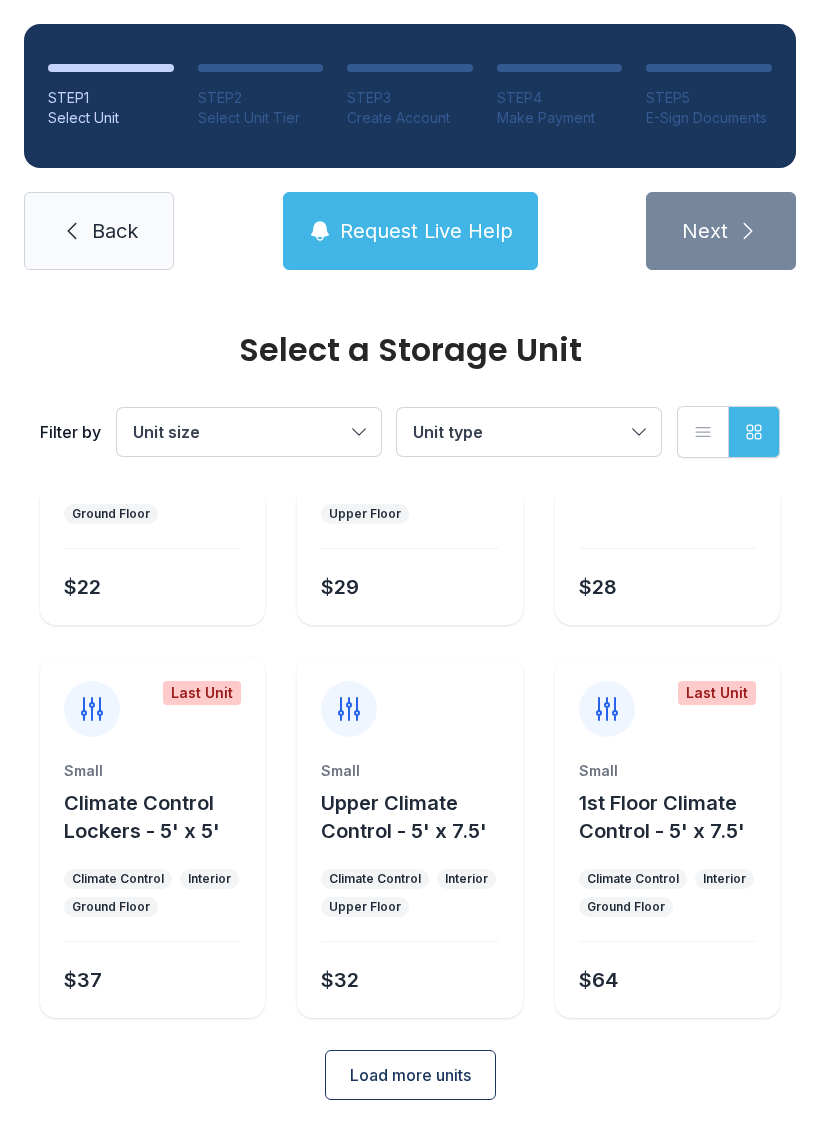 click on "Load more units" at bounding box center (410, 1075) 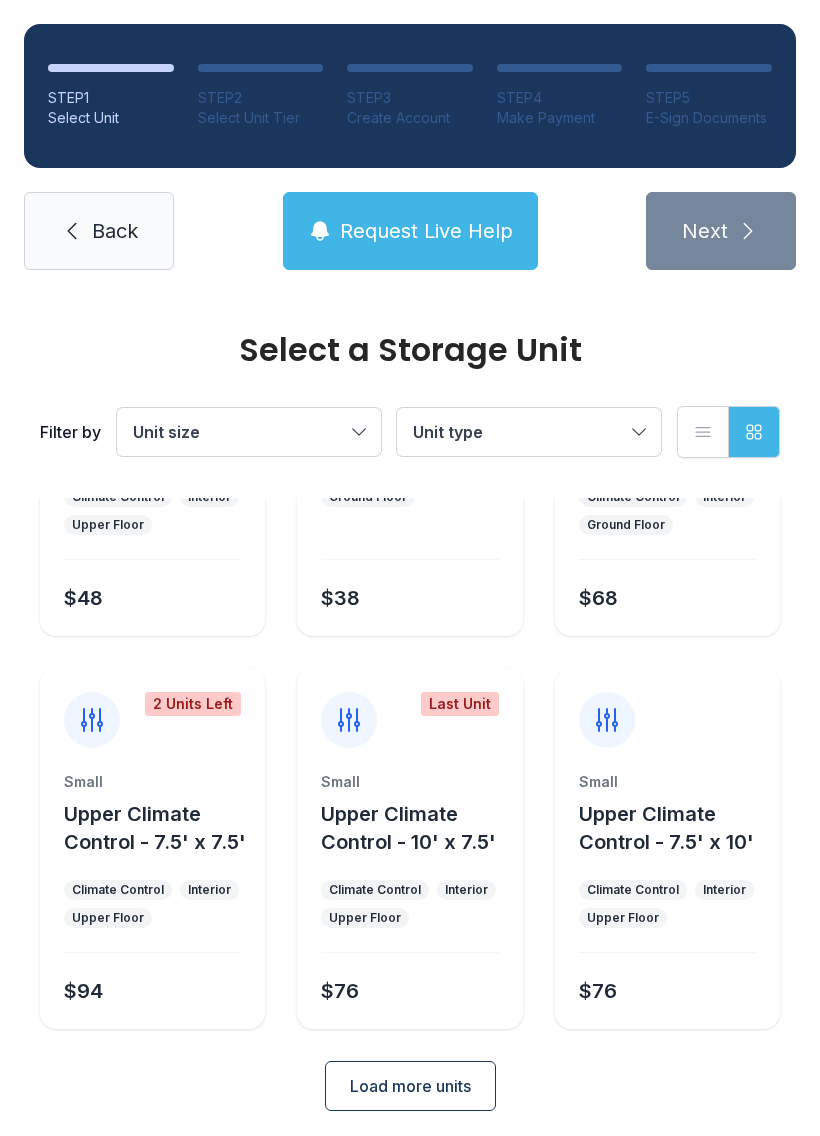 scroll, scrollTop: 1014, scrollLeft: 0, axis: vertical 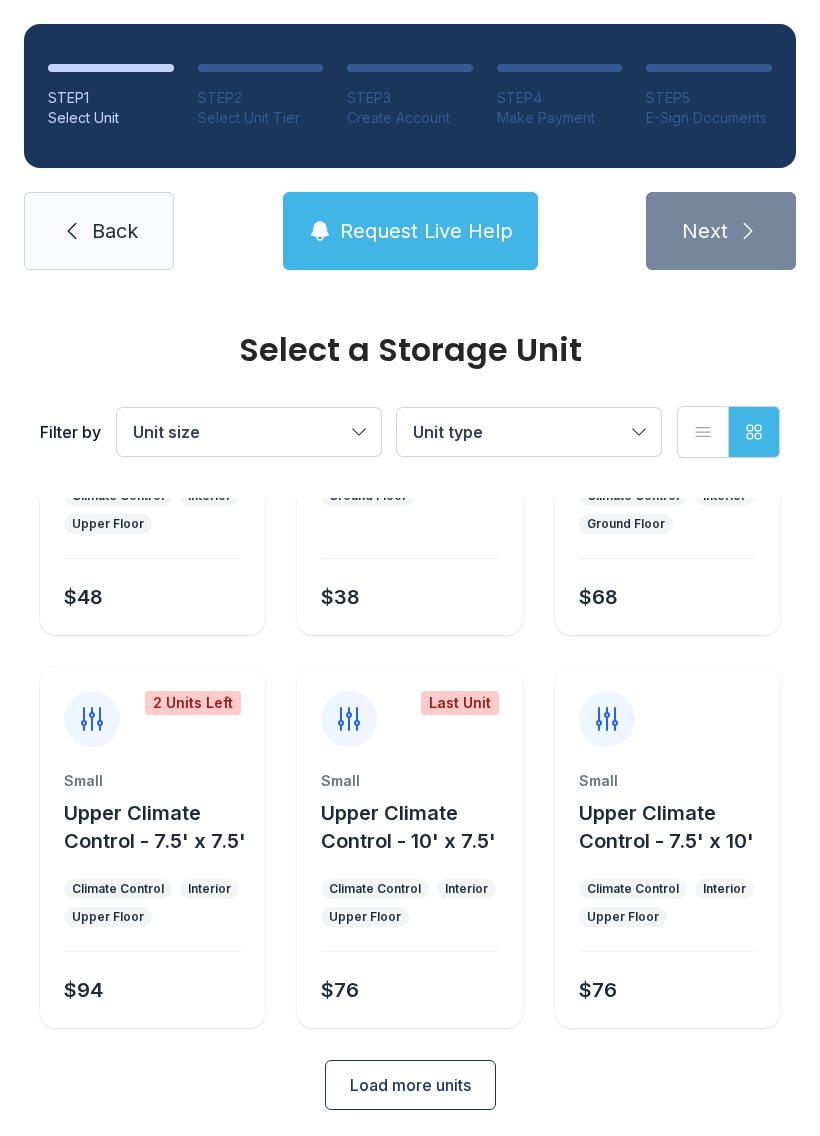 click on "Load more units" at bounding box center (410, 1085) 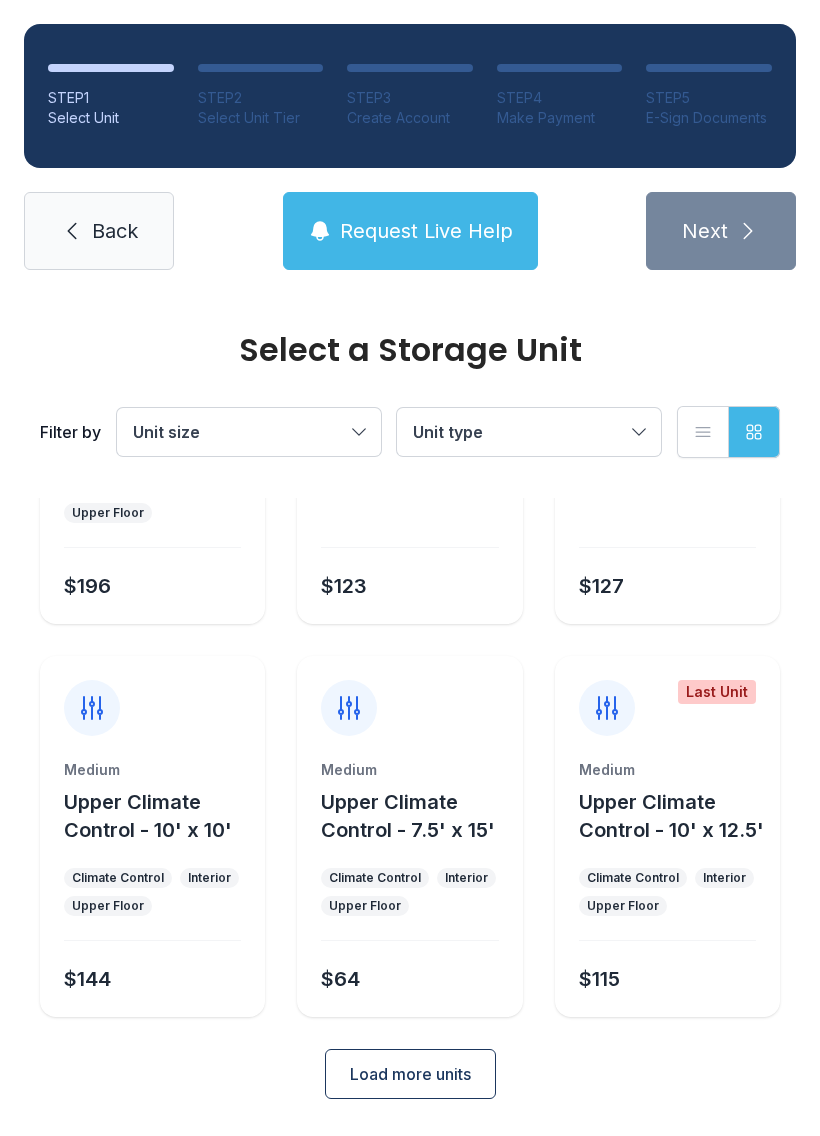 scroll, scrollTop: 1810, scrollLeft: 0, axis: vertical 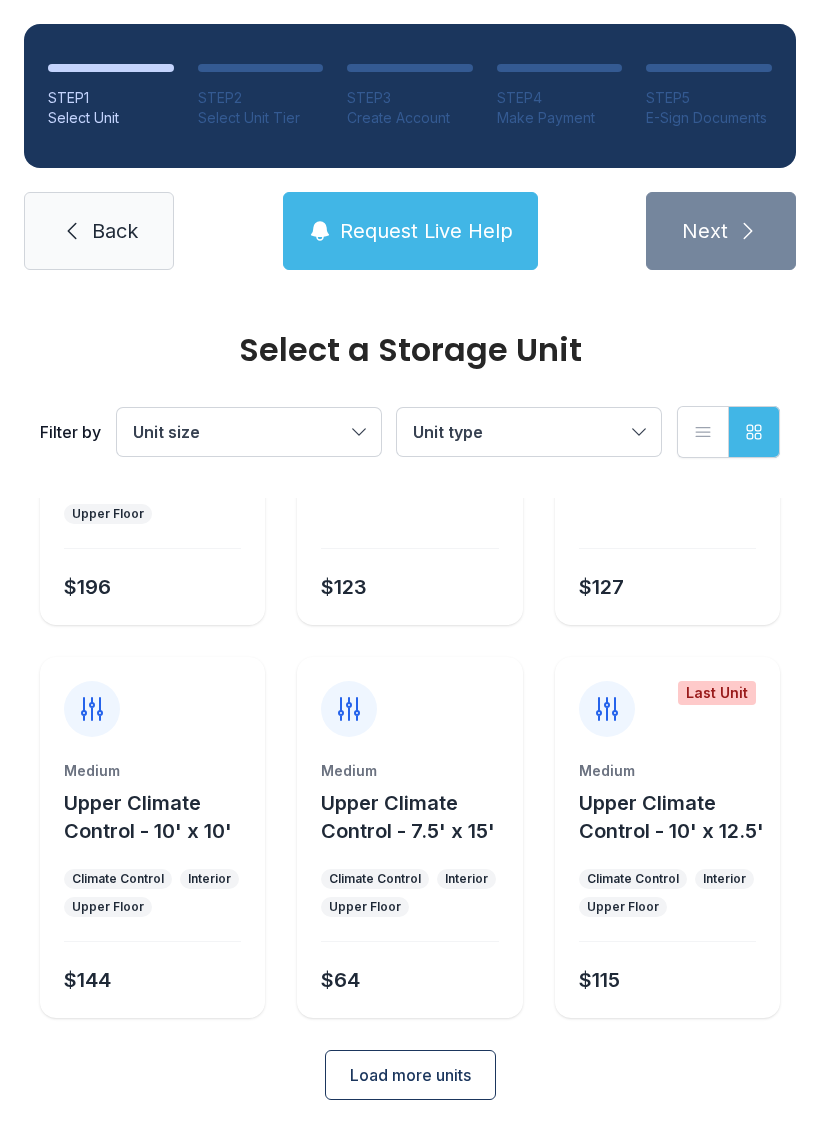 click on "Unit type" at bounding box center [529, 432] 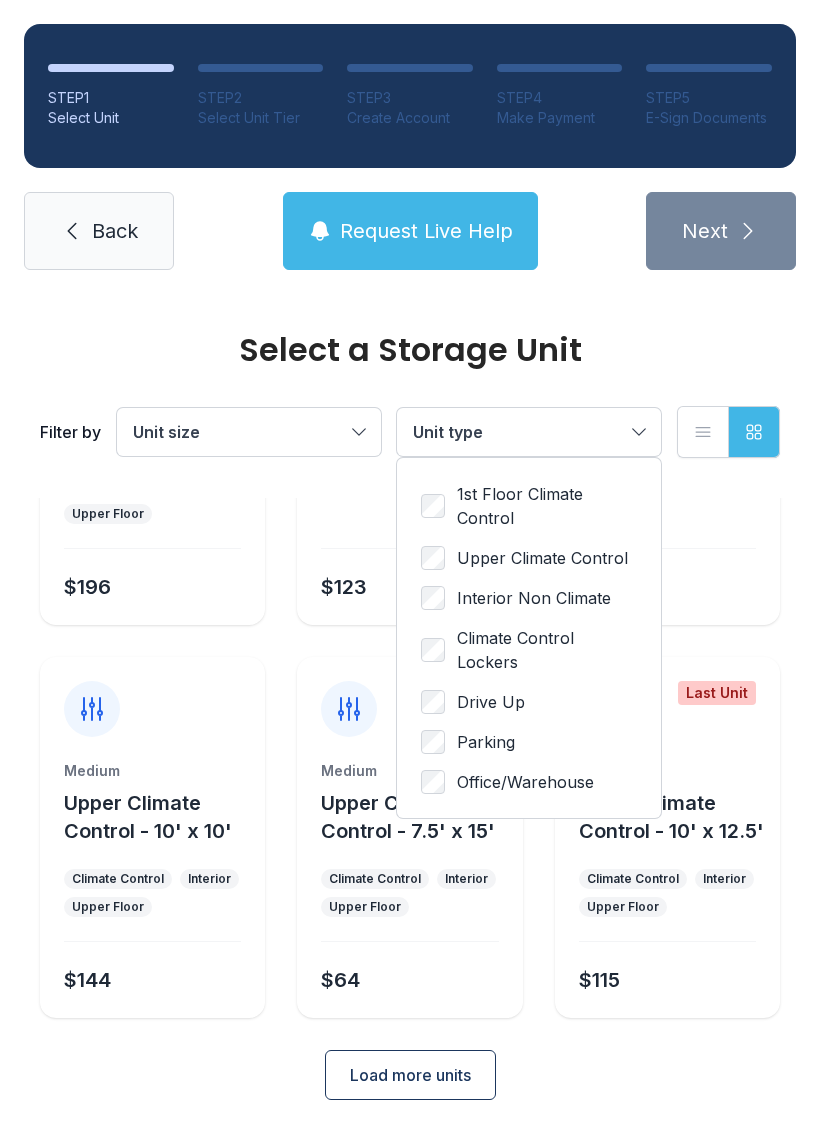 scroll, scrollTop: 381, scrollLeft: 0, axis: vertical 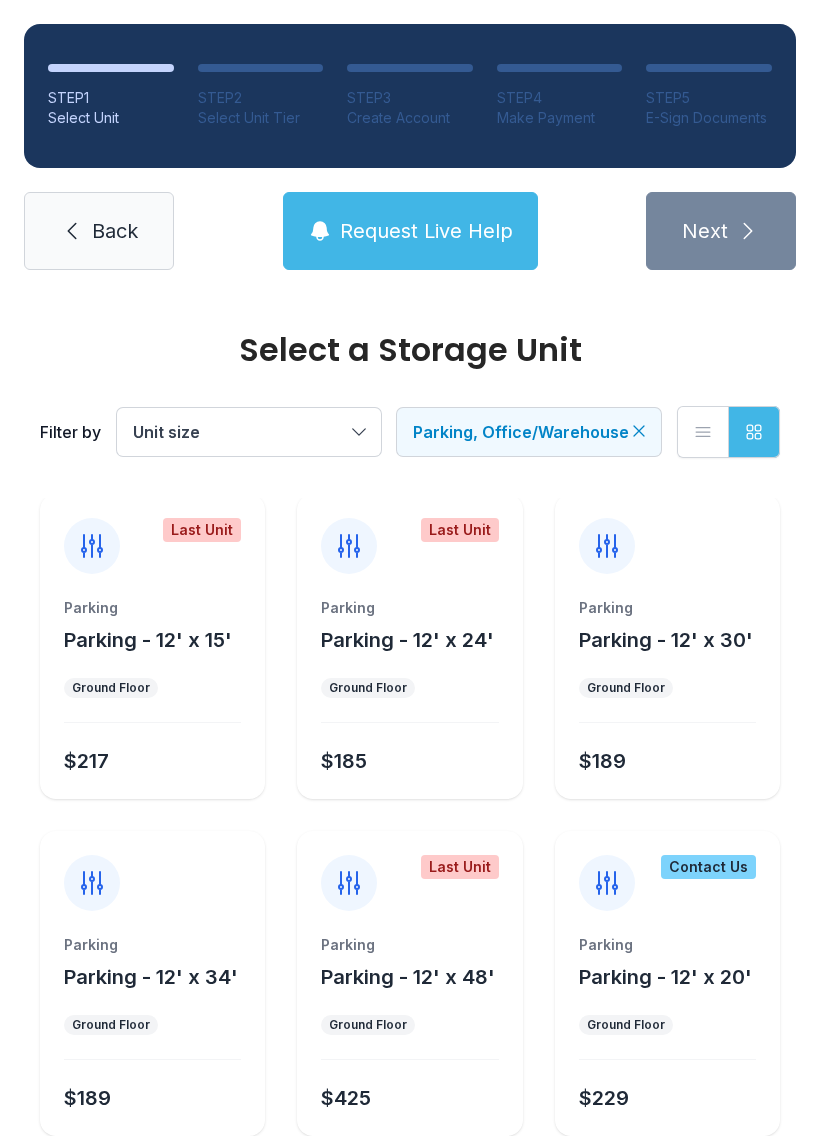 click on "Parking Parking - 12' x 30' Ground Floor $189" at bounding box center (667, 698) 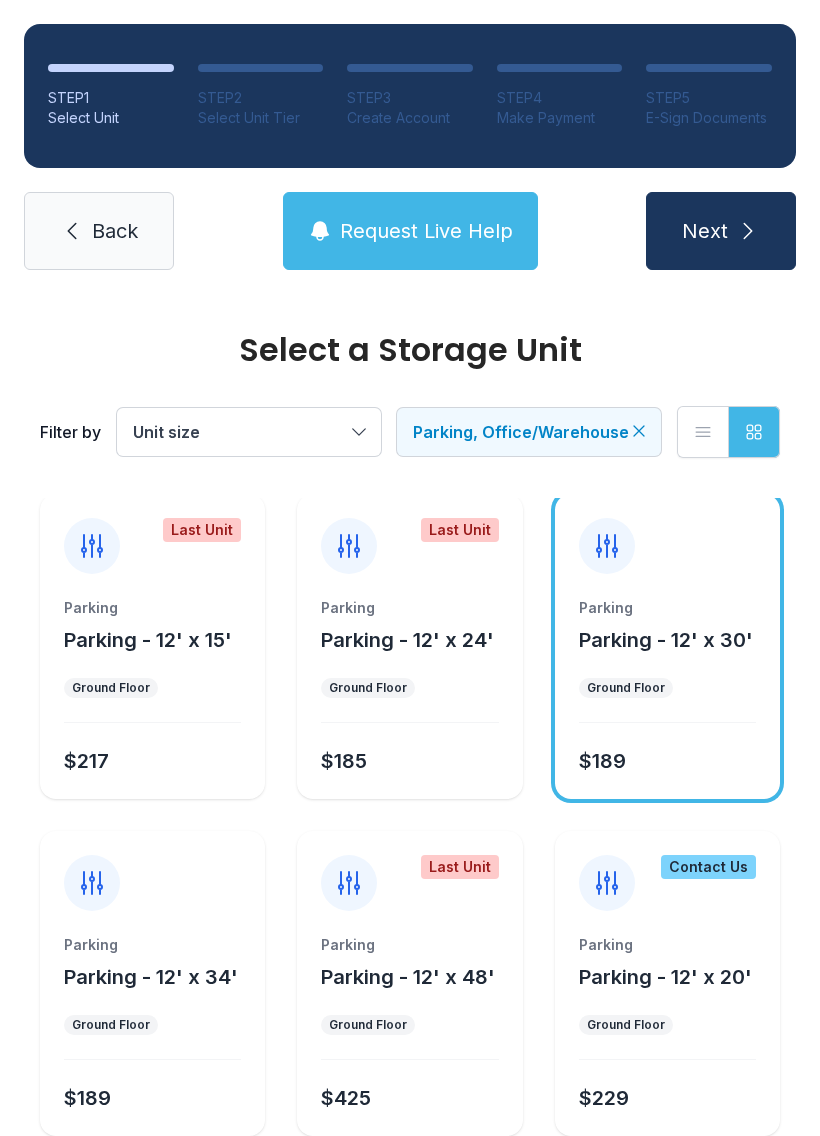 click on "Next" at bounding box center (721, 231) 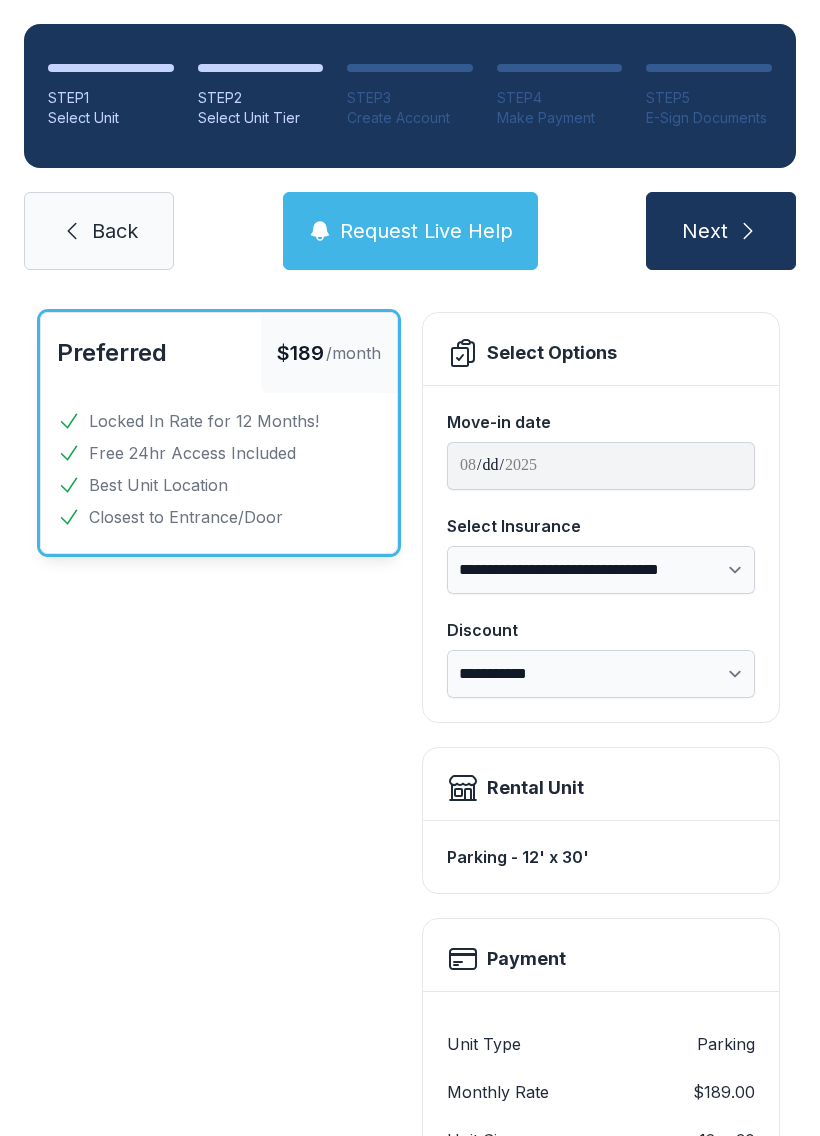 scroll, scrollTop: 97, scrollLeft: 0, axis: vertical 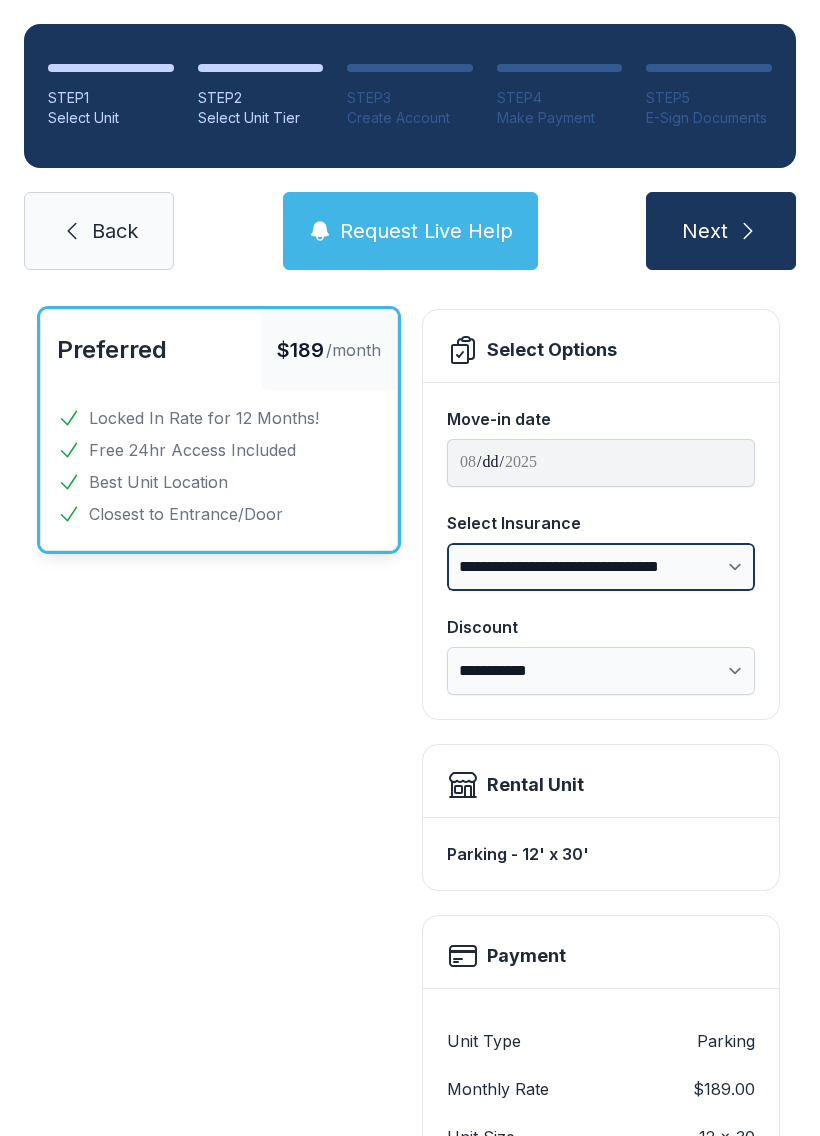click on "**********" at bounding box center [601, 567] 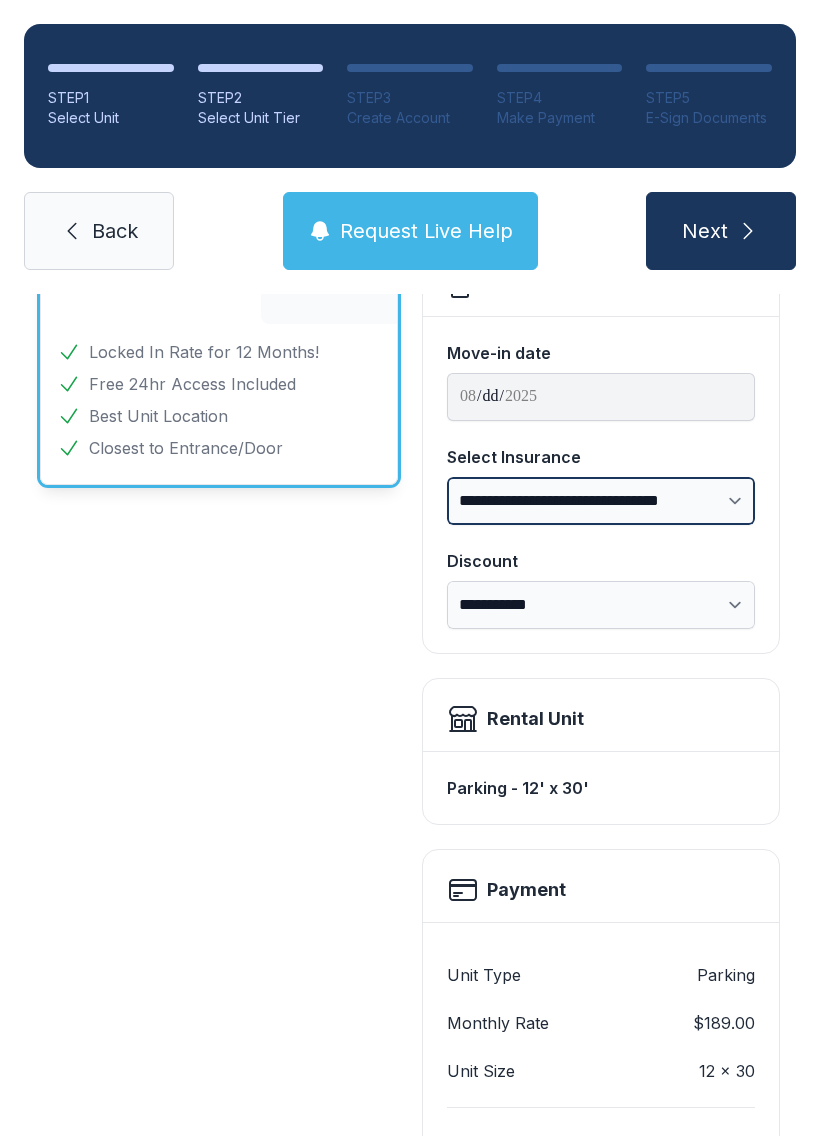 scroll, scrollTop: 166, scrollLeft: 0, axis: vertical 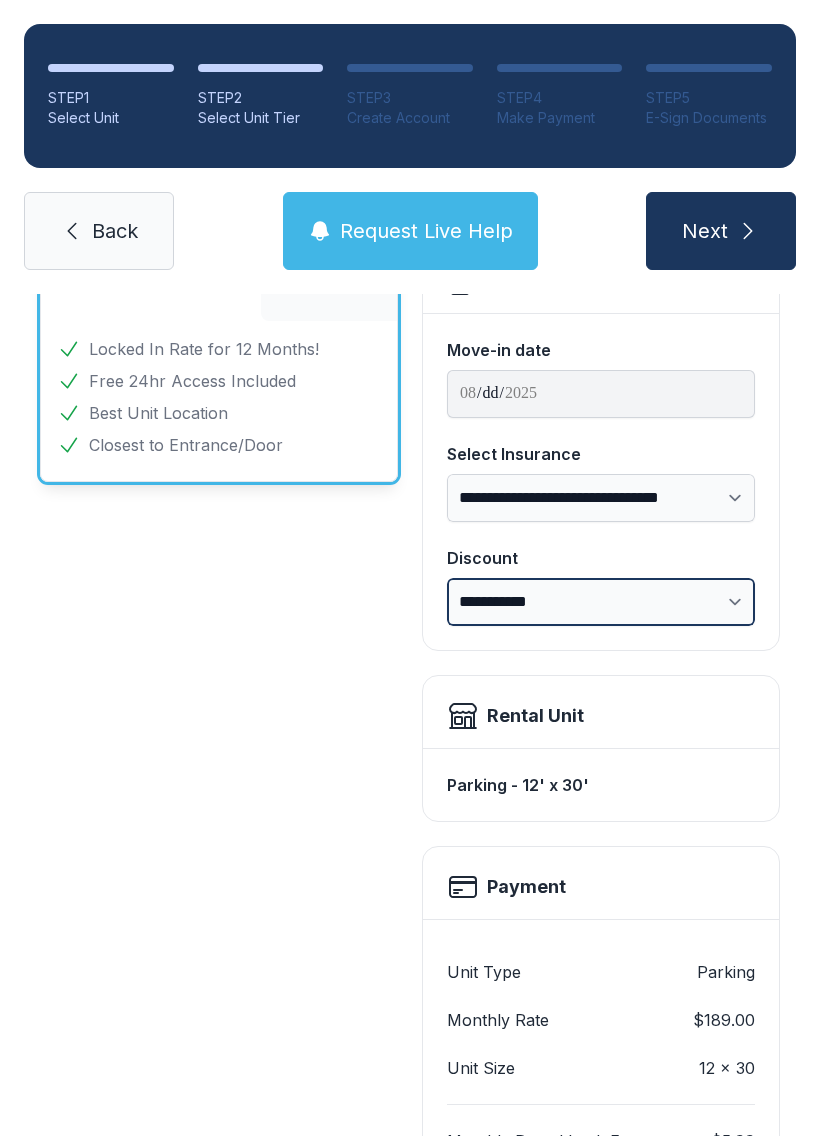 click on "**********" at bounding box center (601, 602) 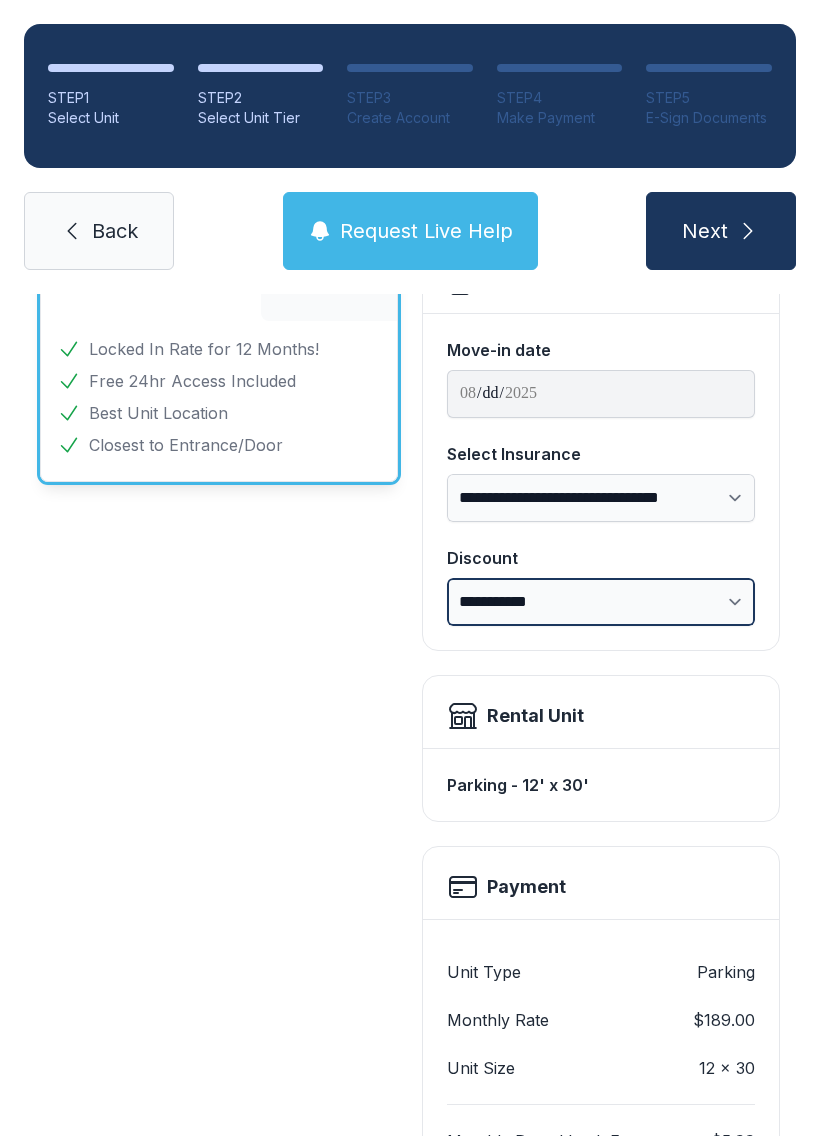 click on "**********" at bounding box center [601, 602] 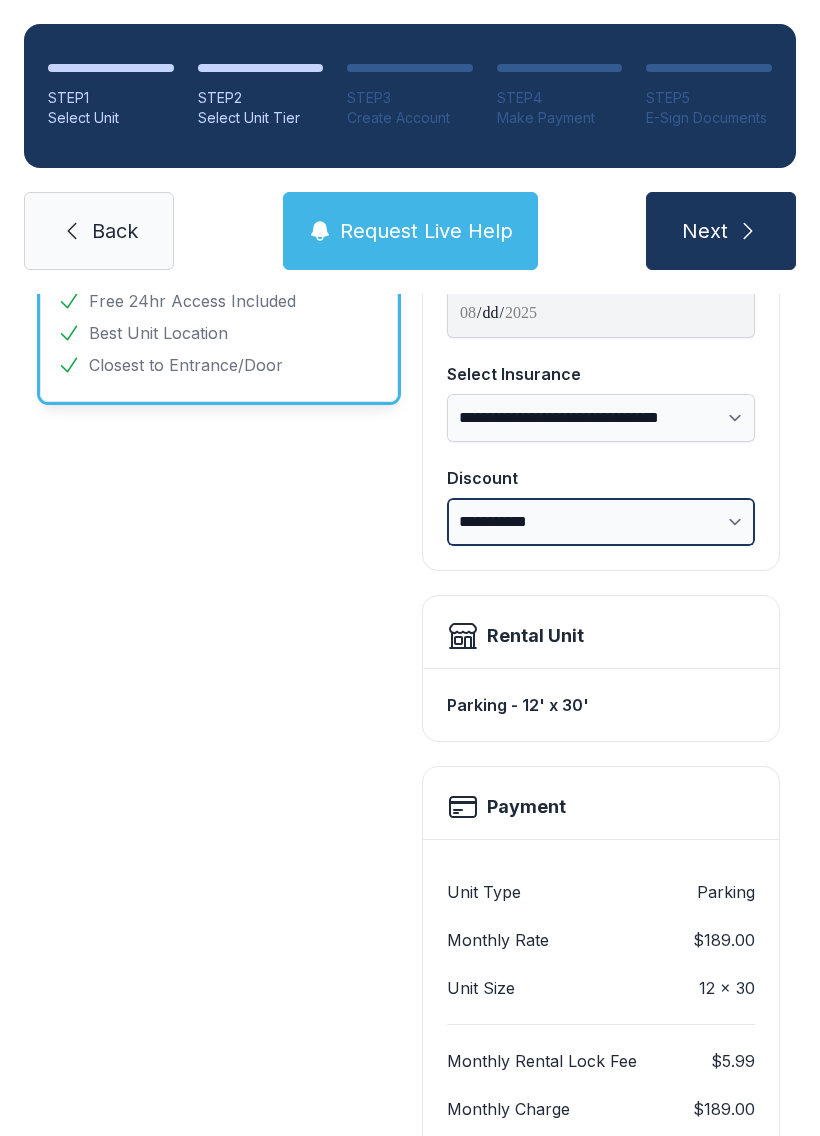 scroll, scrollTop: 245, scrollLeft: 0, axis: vertical 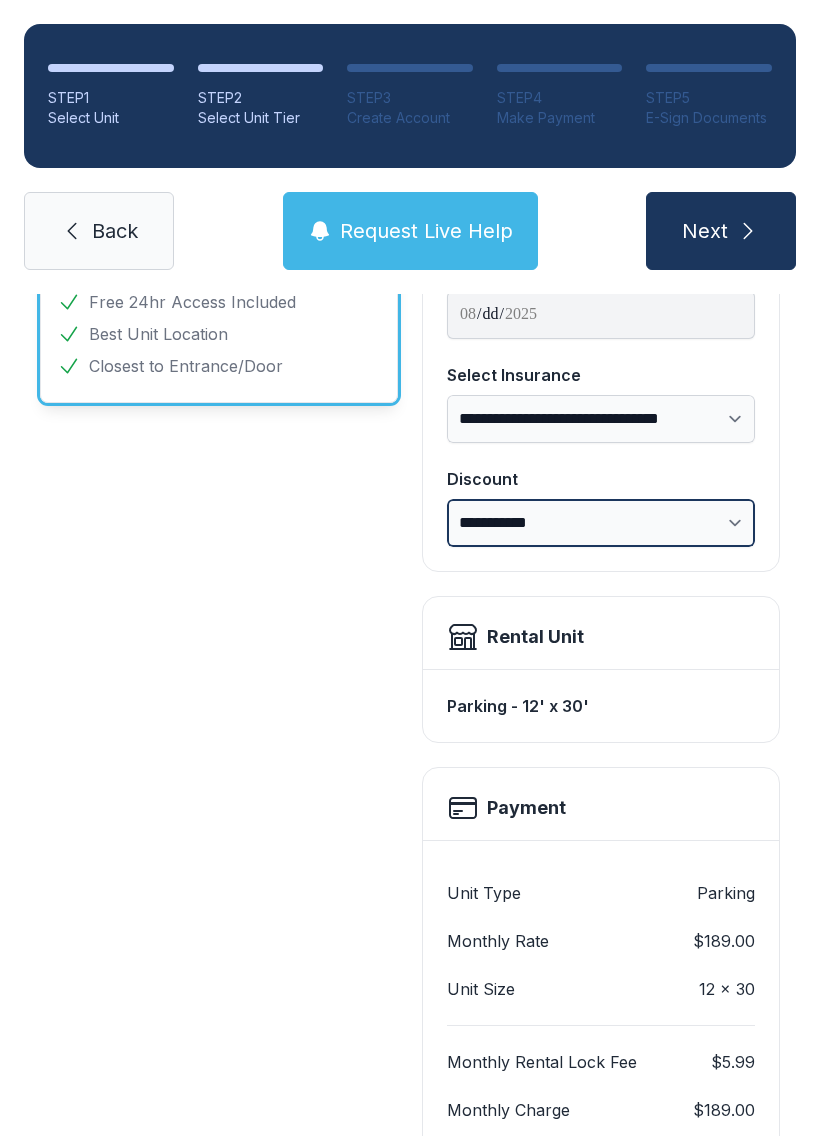 click on "**********" at bounding box center (601, 523) 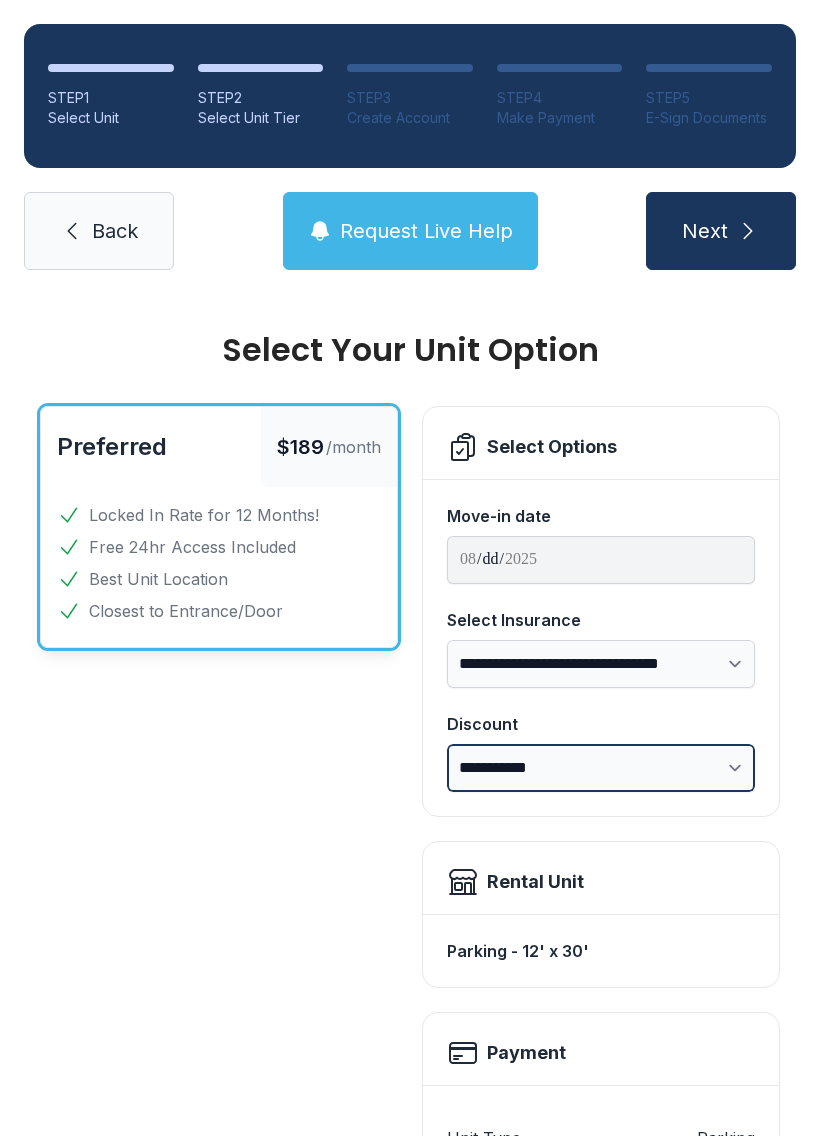 scroll, scrollTop: 0, scrollLeft: 0, axis: both 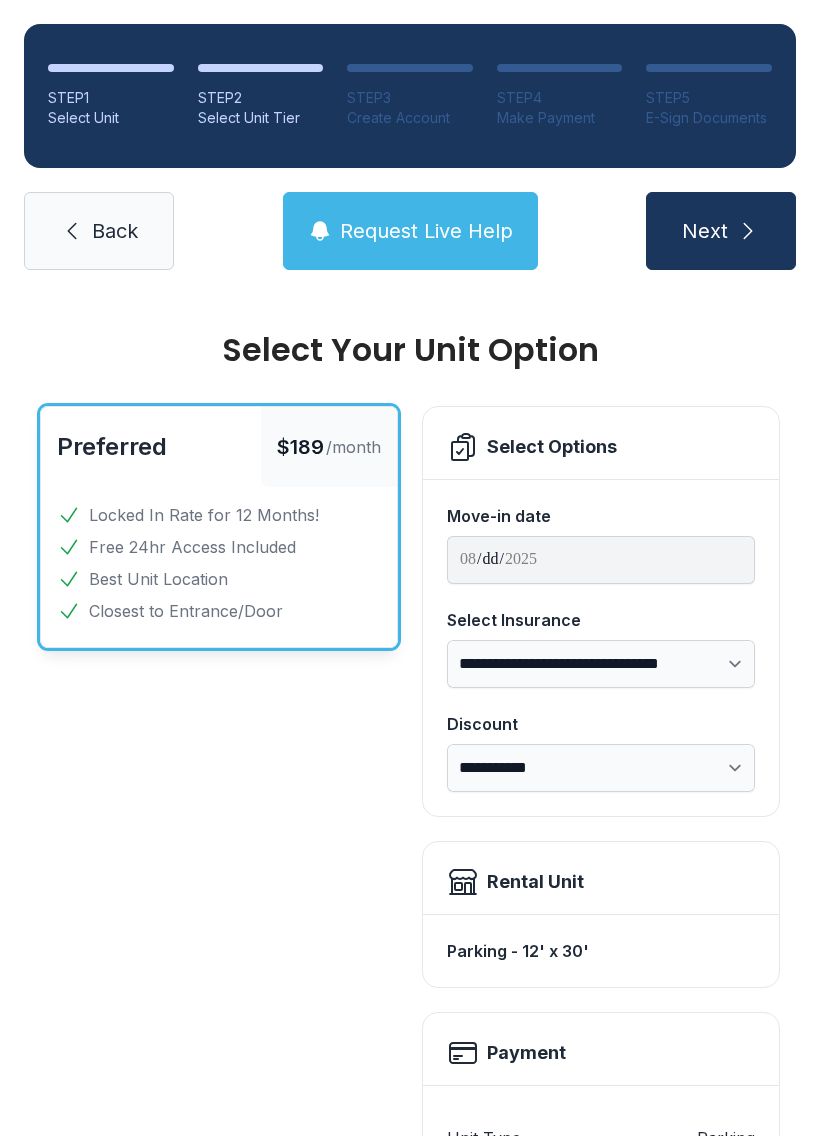 click on "Back" at bounding box center (99, 231) 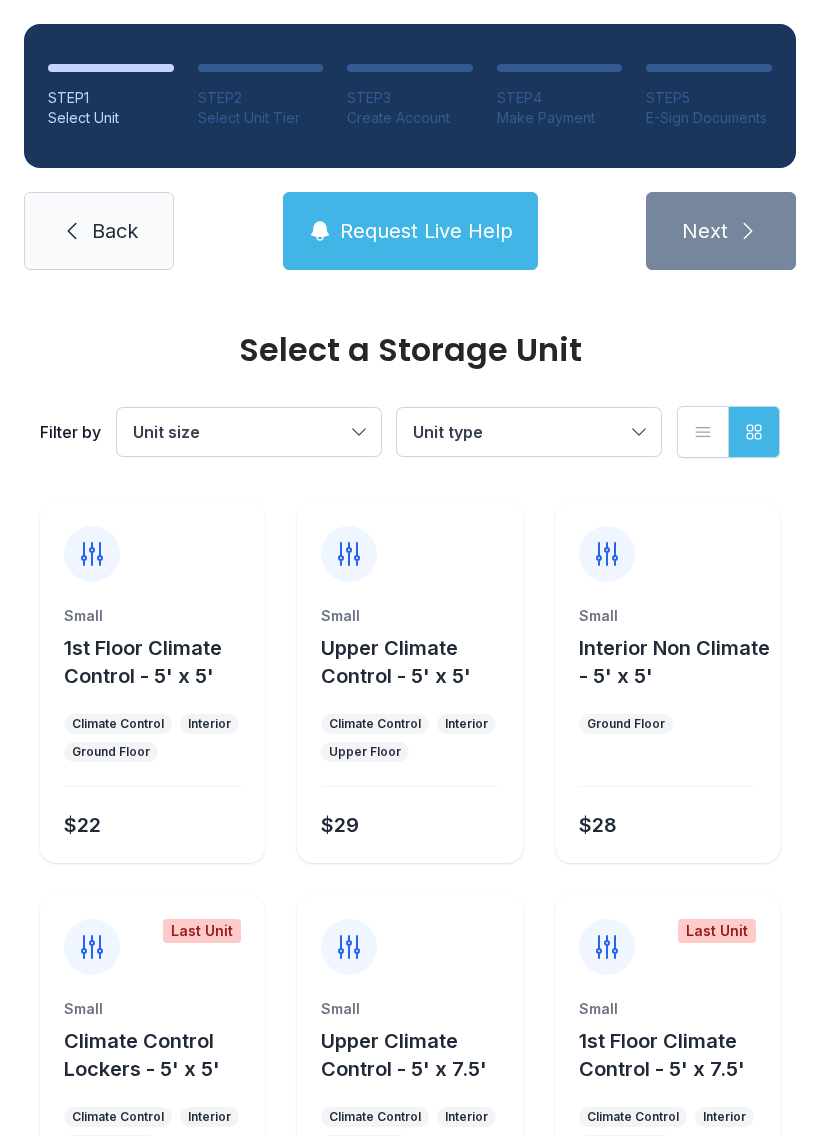 click on "Back" at bounding box center (99, 231) 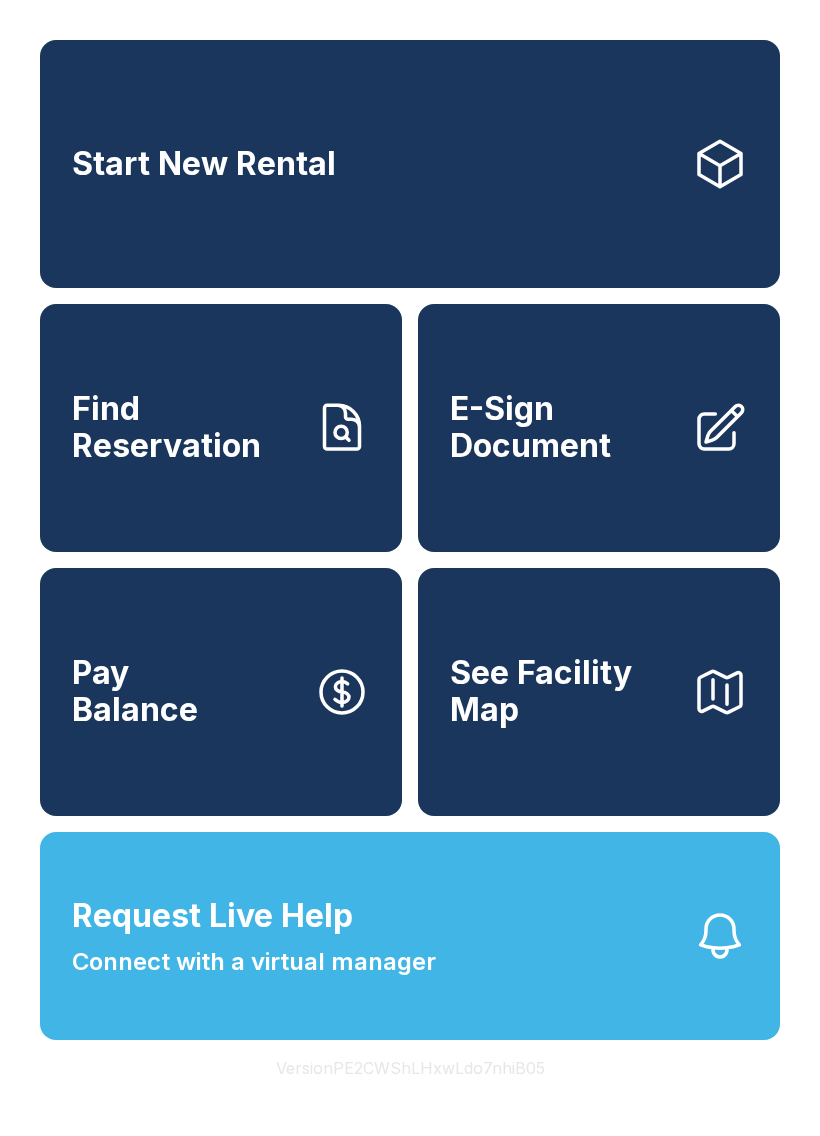 click on "Find Reservation" at bounding box center [221, 428] 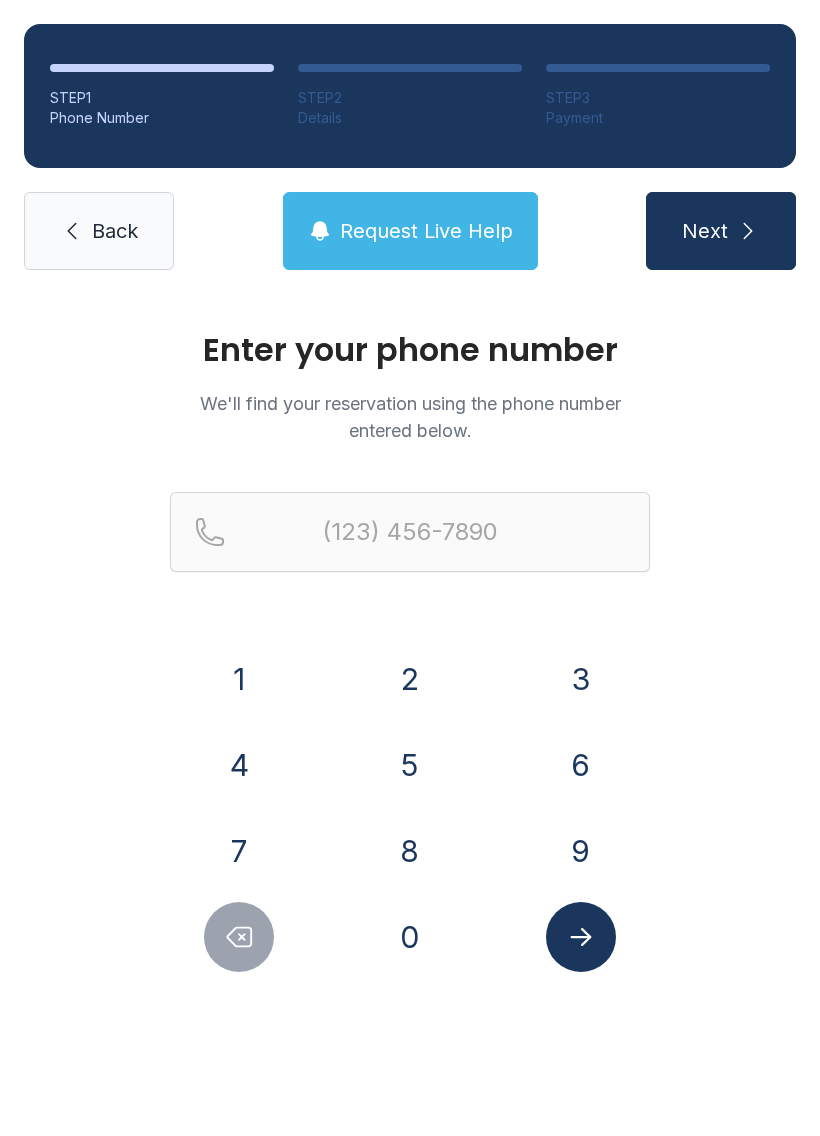 click on "8" at bounding box center (410, 851) 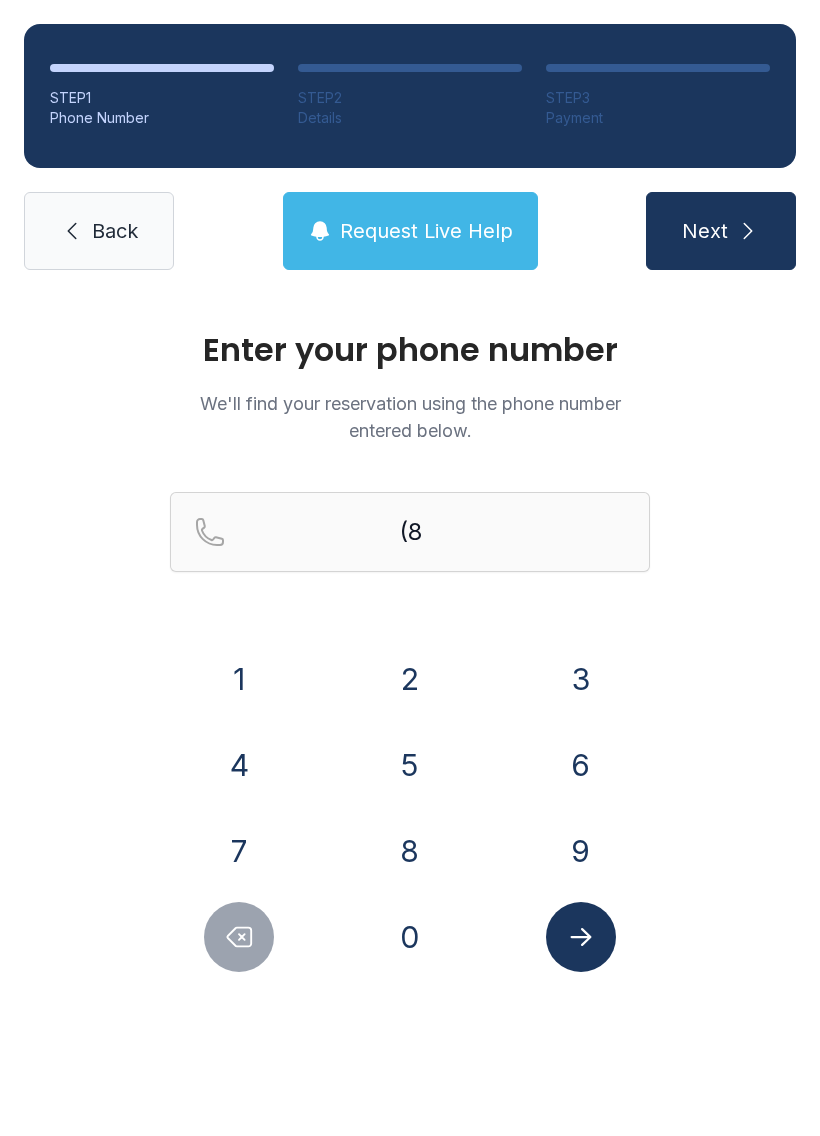 click on "1" at bounding box center (239, 679) 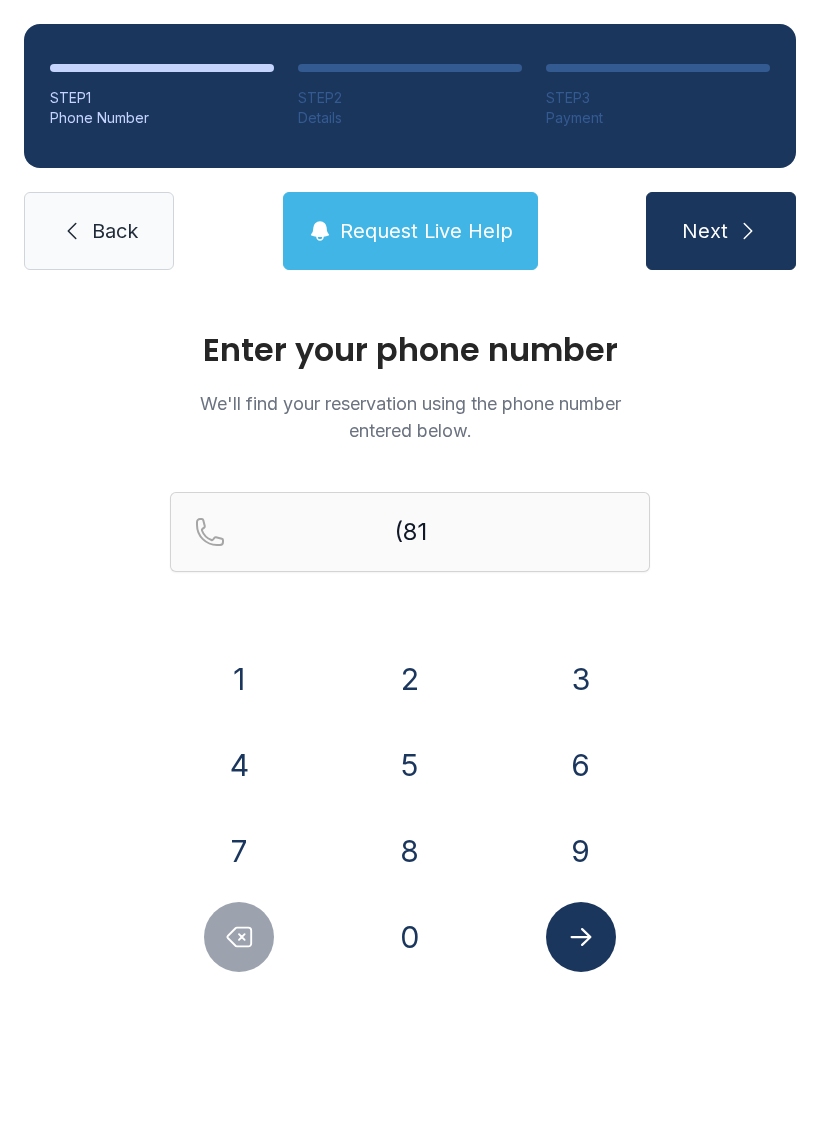 click on "3" at bounding box center (581, 679) 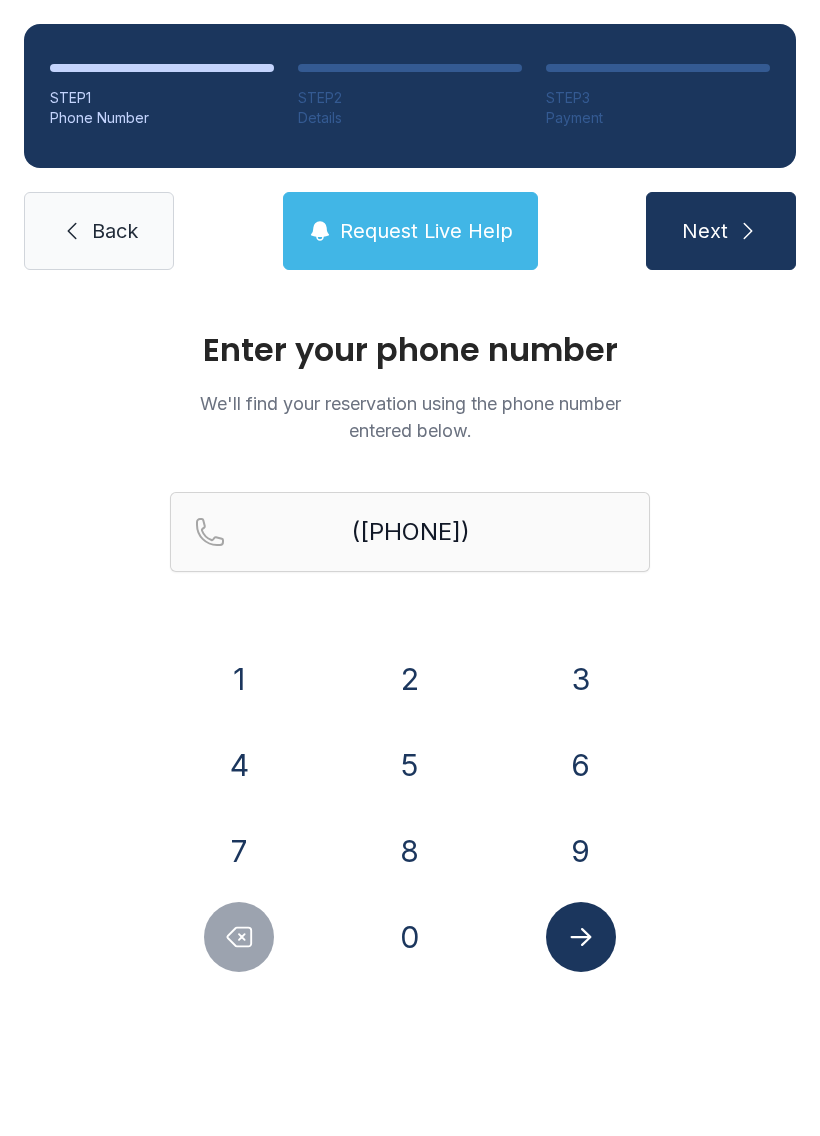 click on "9" at bounding box center [581, 851] 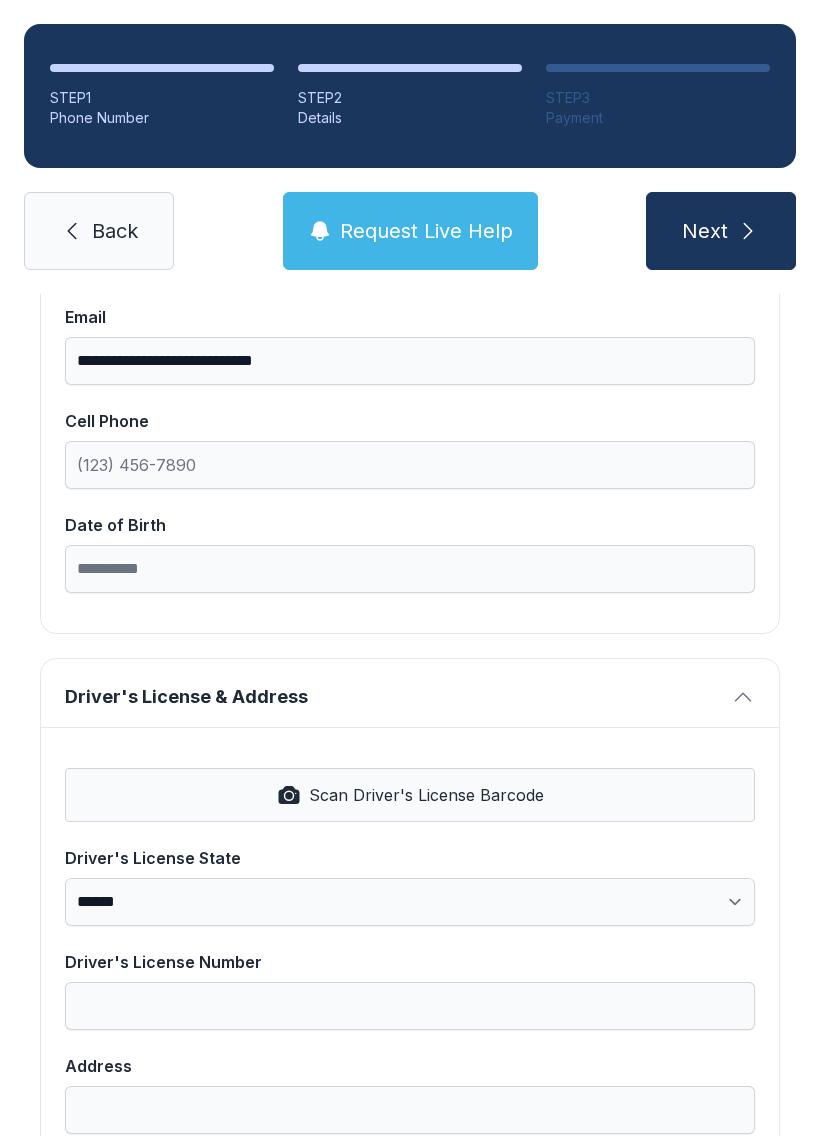 scroll, scrollTop: 417, scrollLeft: 0, axis: vertical 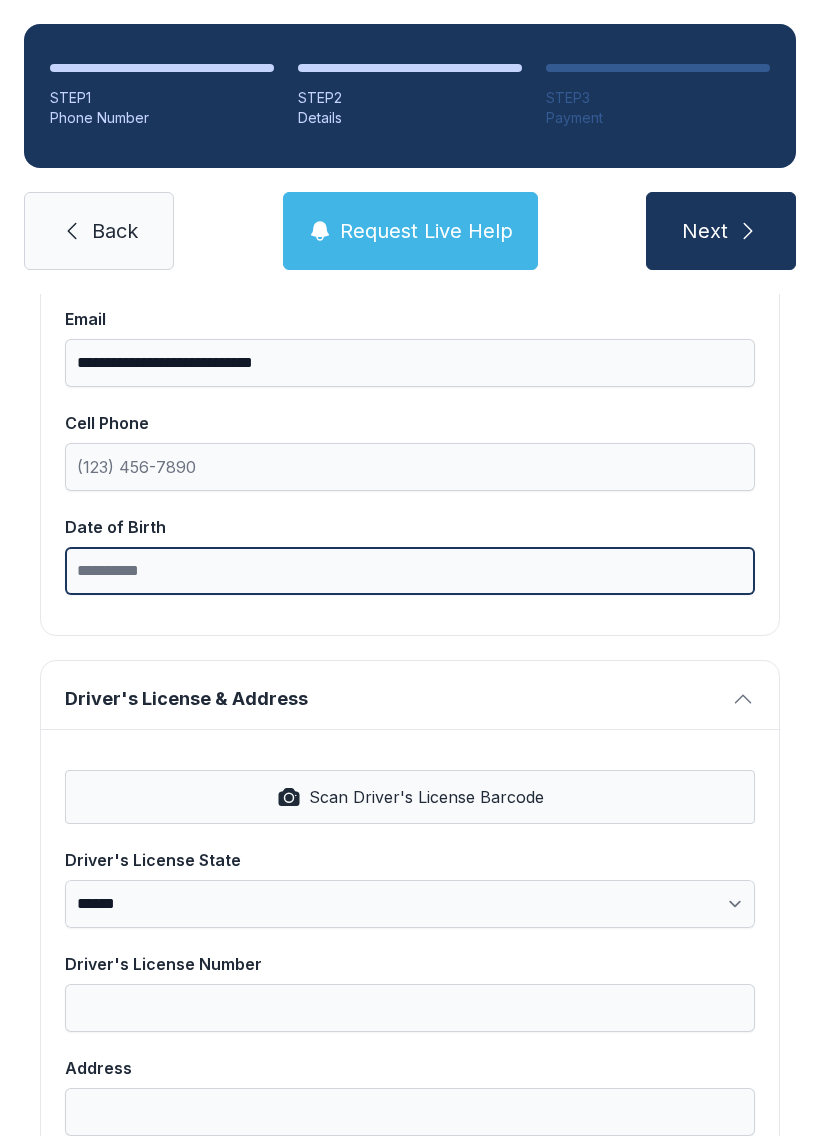 click on "Date of Birth" at bounding box center [410, 571] 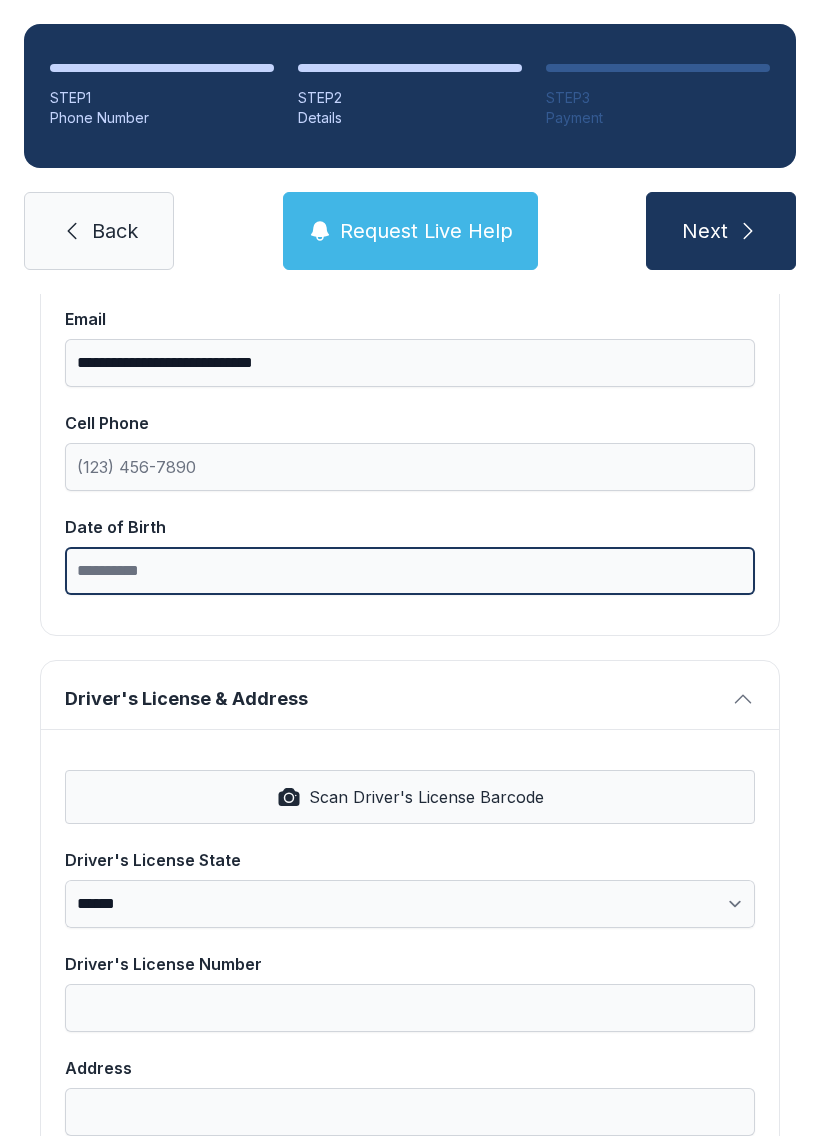 type on "*" 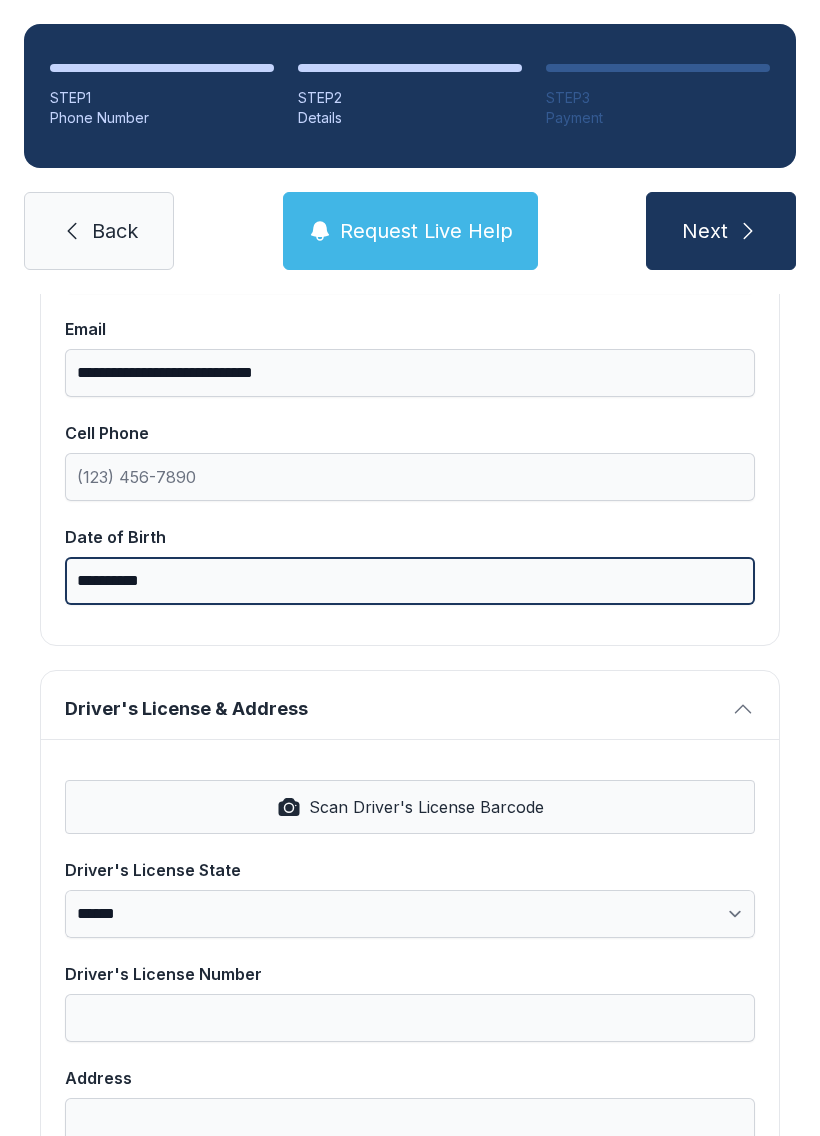 scroll, scrollTop: 409, scrollLeft: 0, axis: vertical 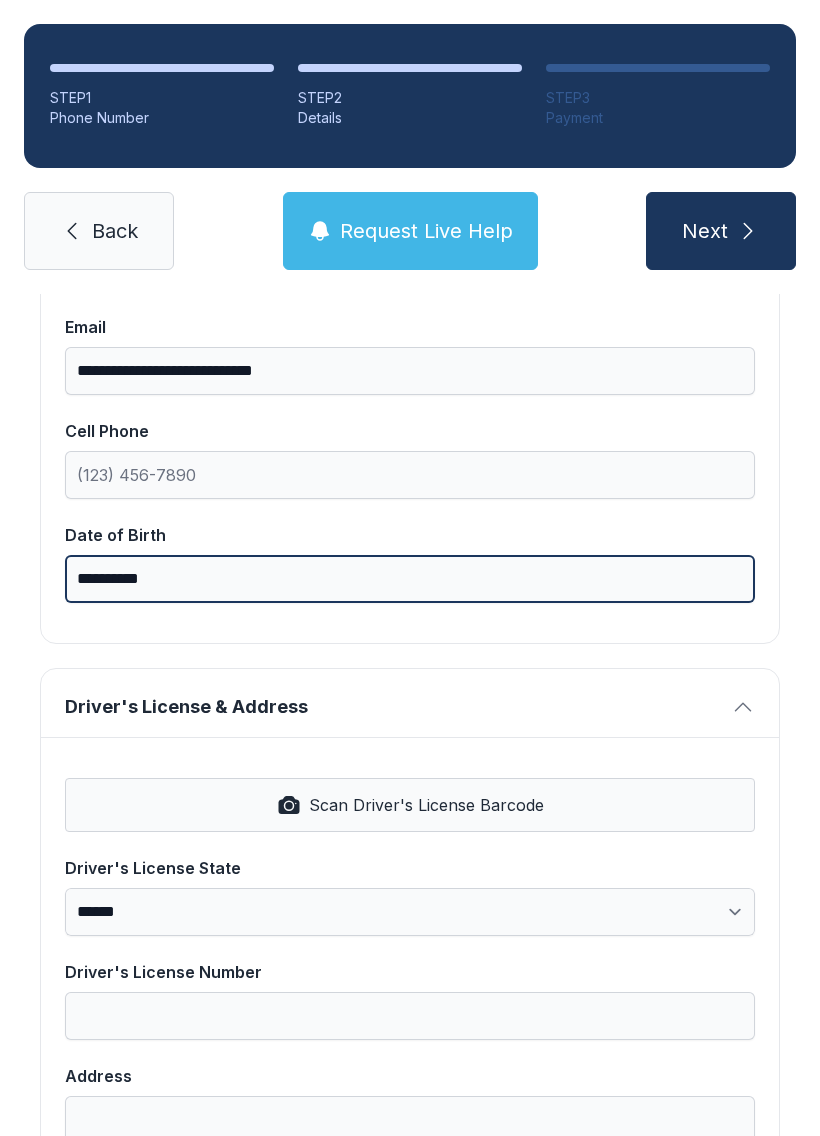 type on "**********" 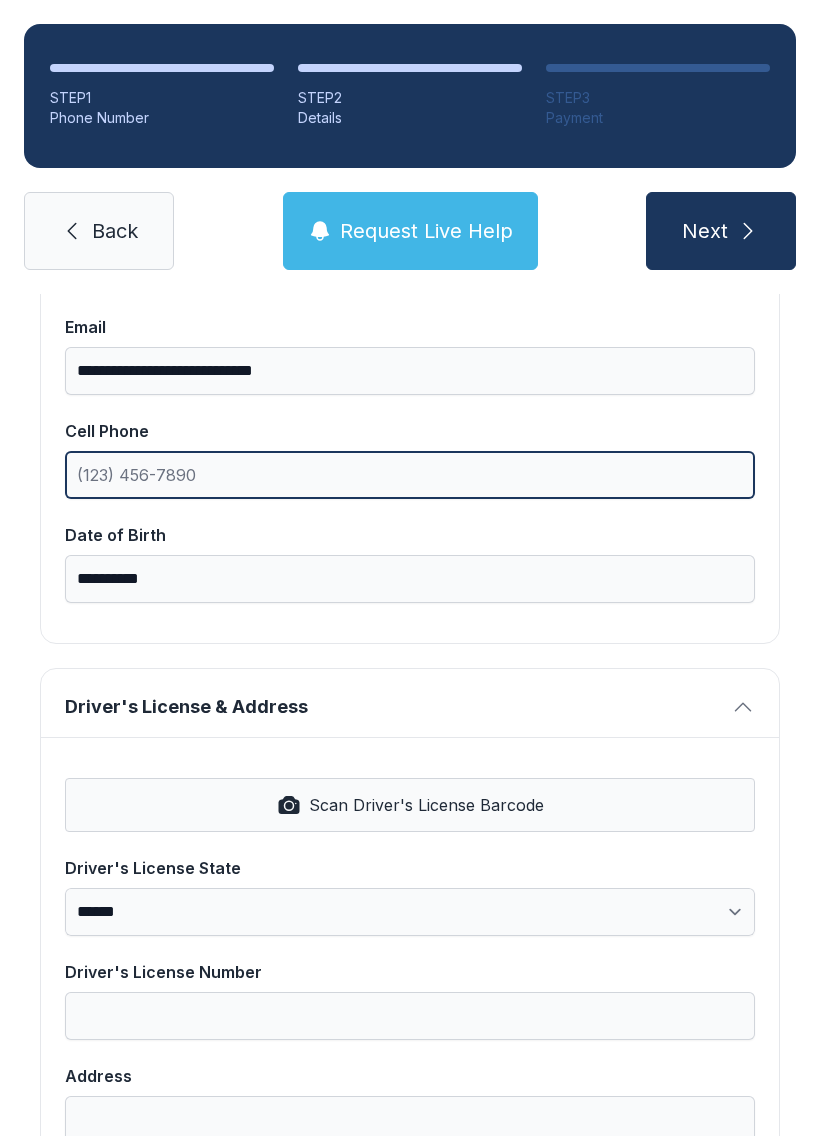 click on "Cell Phone" at bounding box center [410, 475] 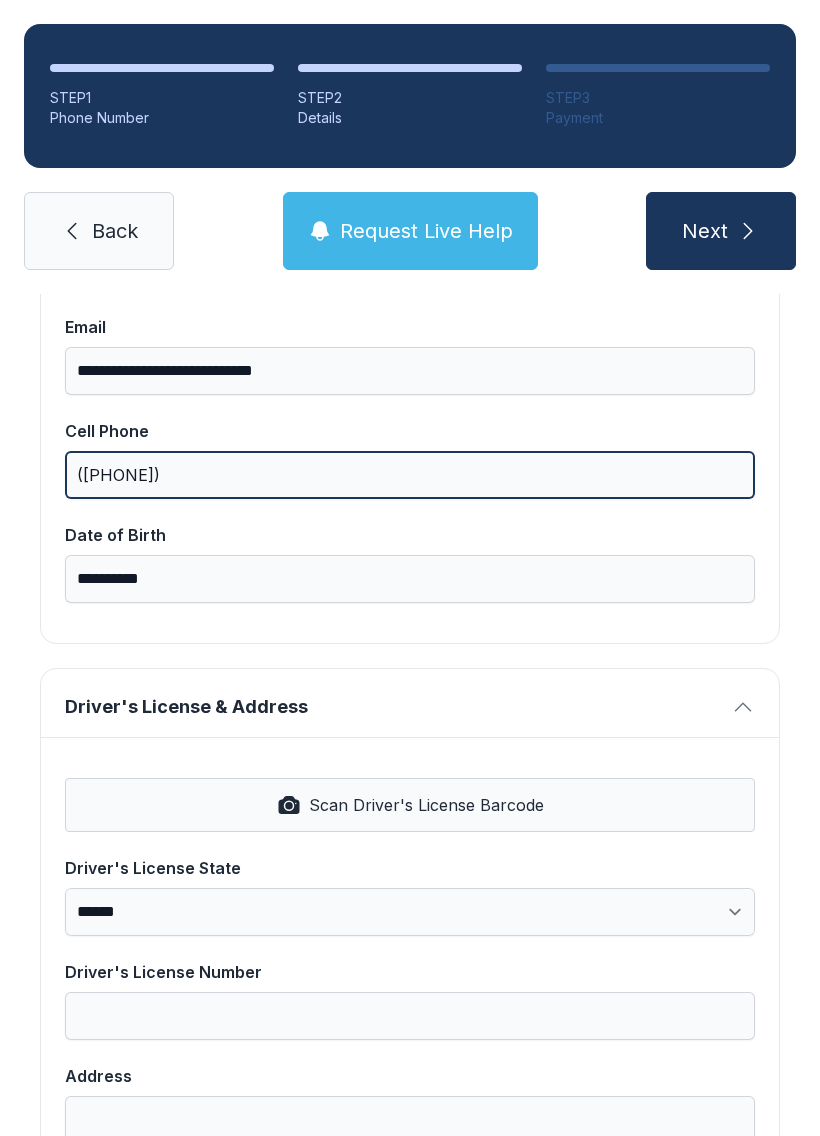 type on "([PHONE])" 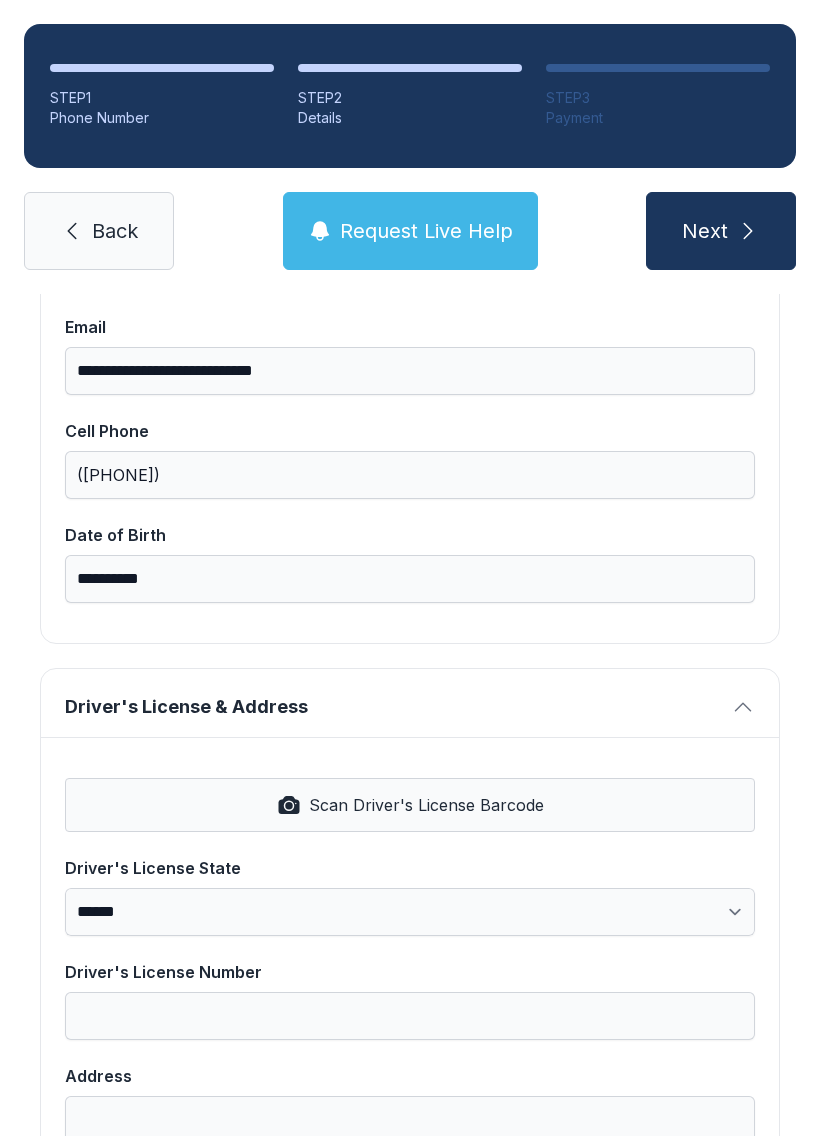 type on "*" 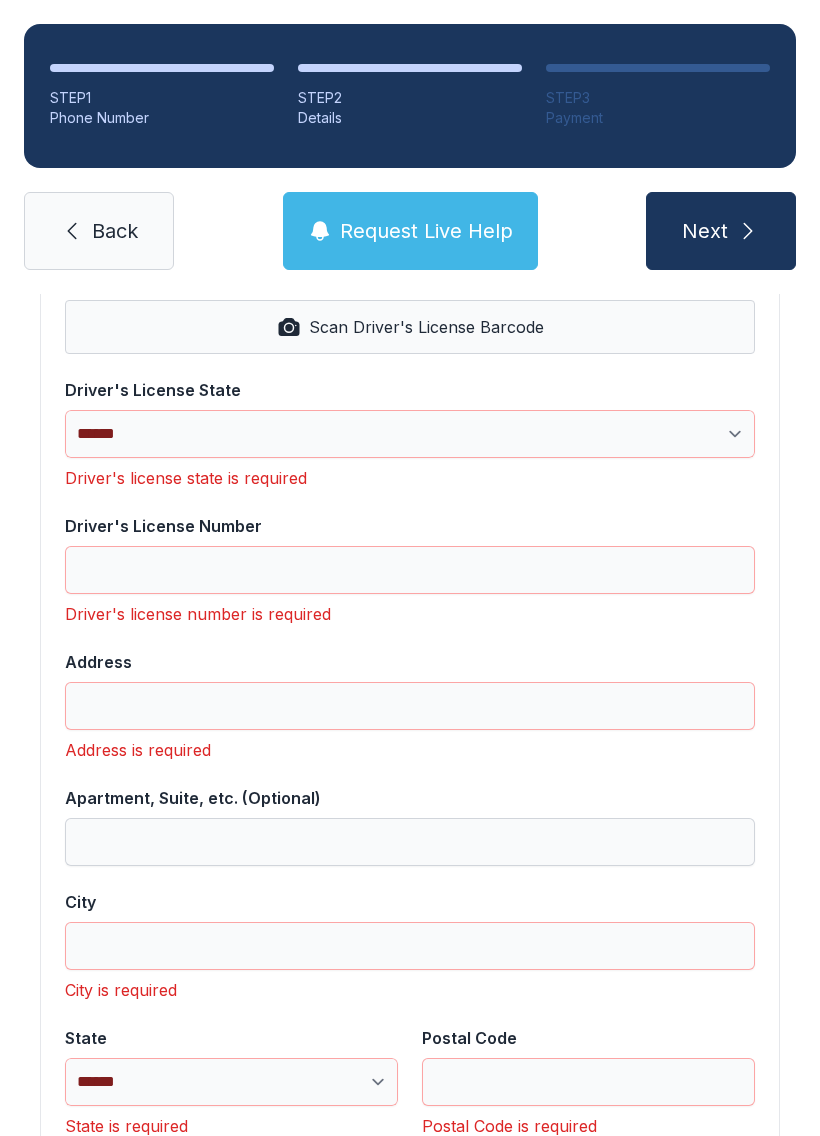 scroll, scrollTop: 888, scrollLeft: 0, axis: vertical 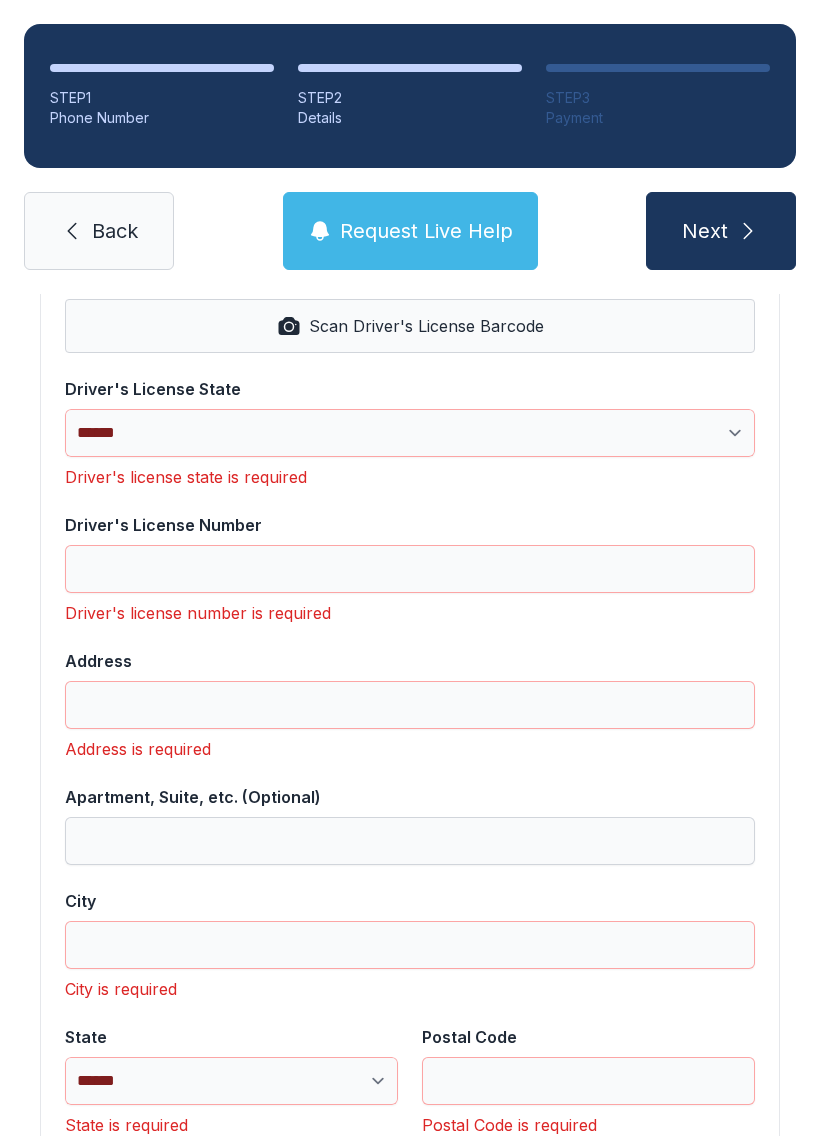 click on "**********" at bounding box center (410, 433) 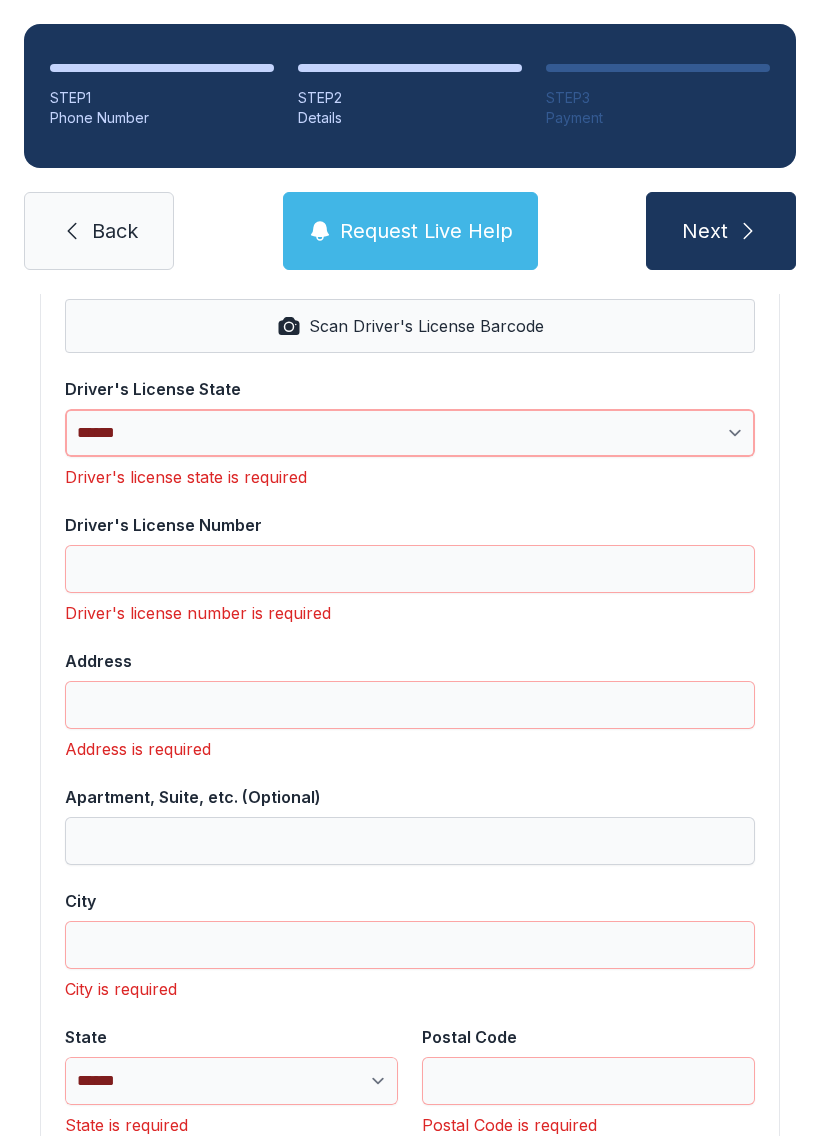 type 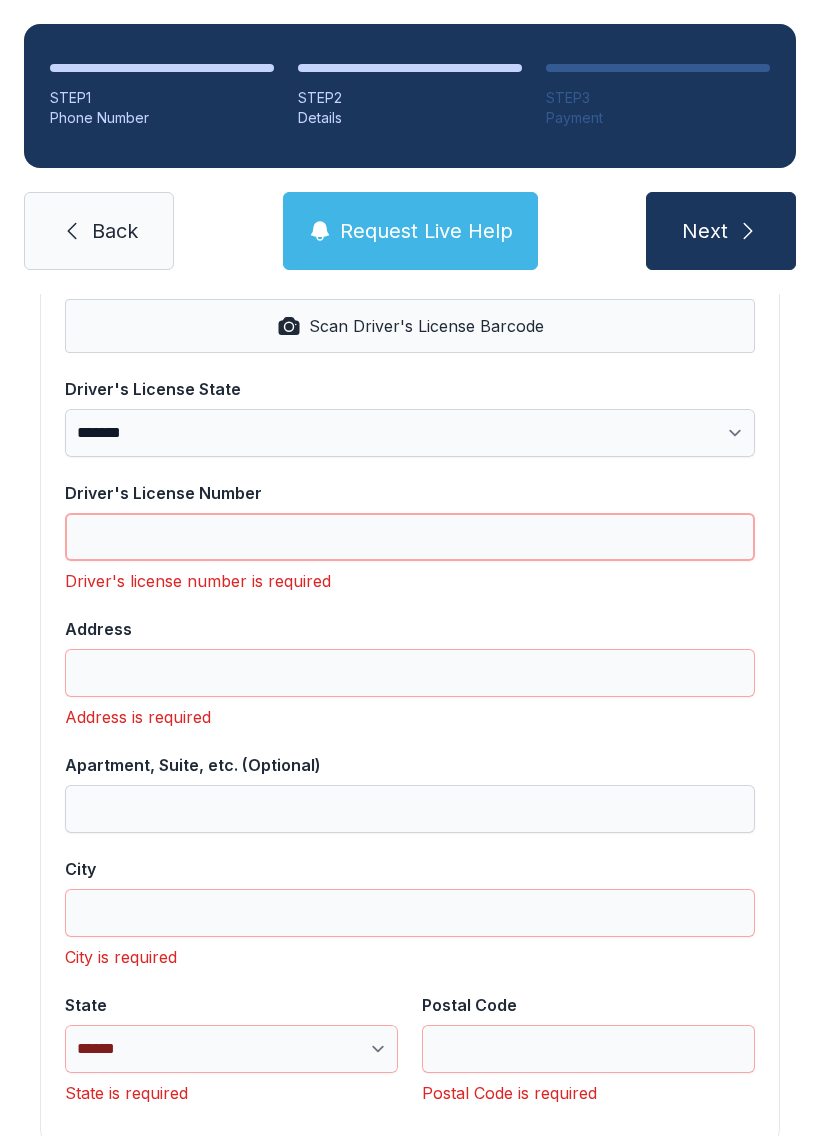click on "Driver's License Number" at bounding box center (410, 537) 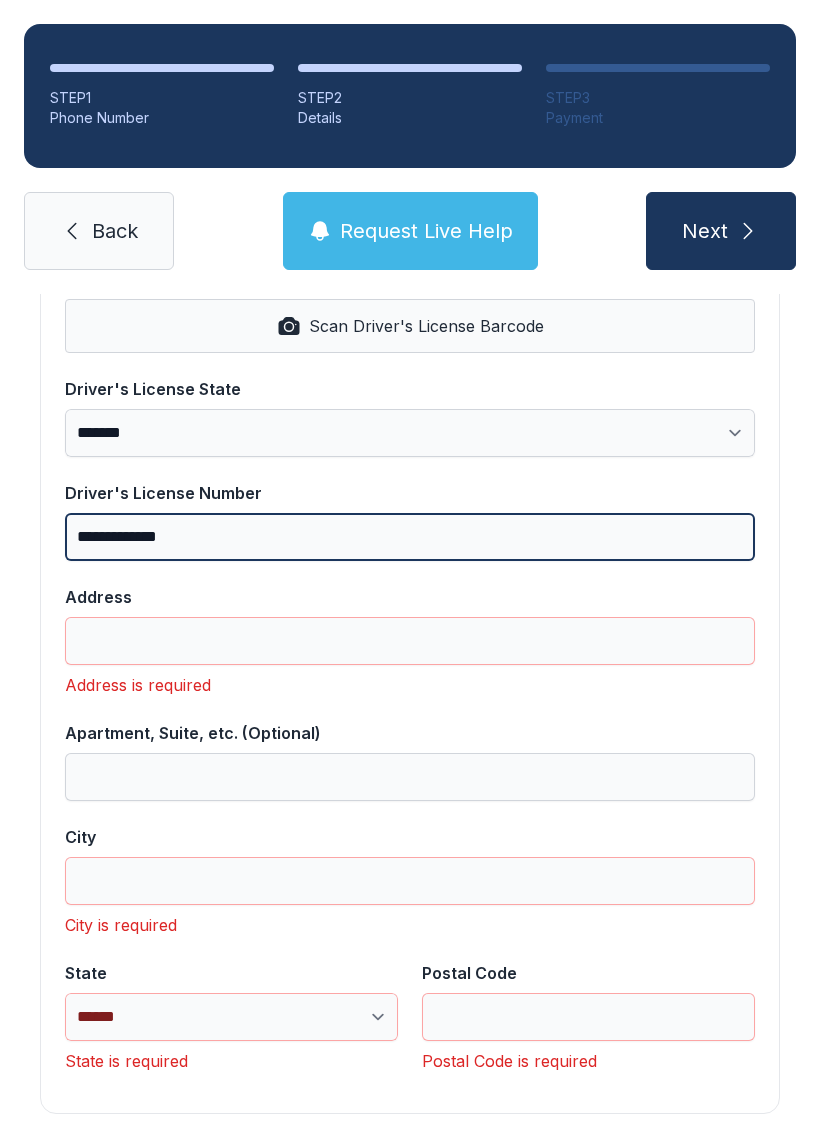 type on "**********" 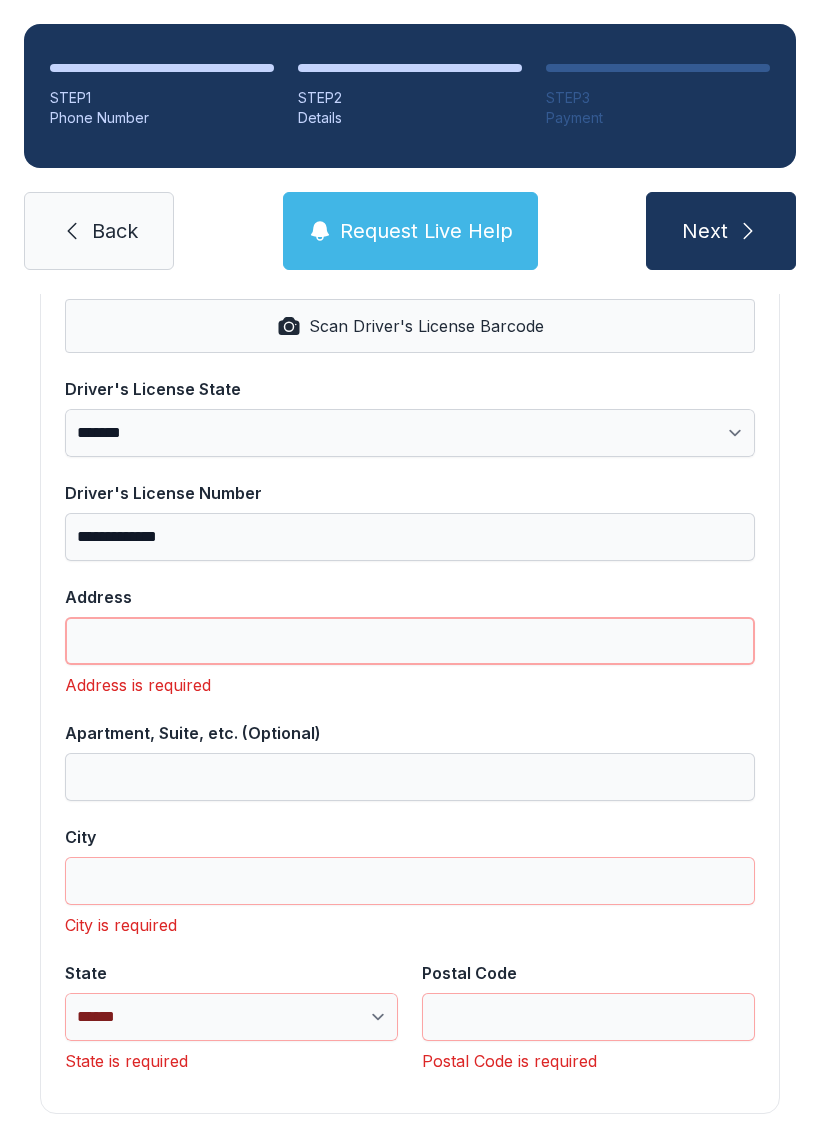 click on "Address" at bounding box center [410, 641] 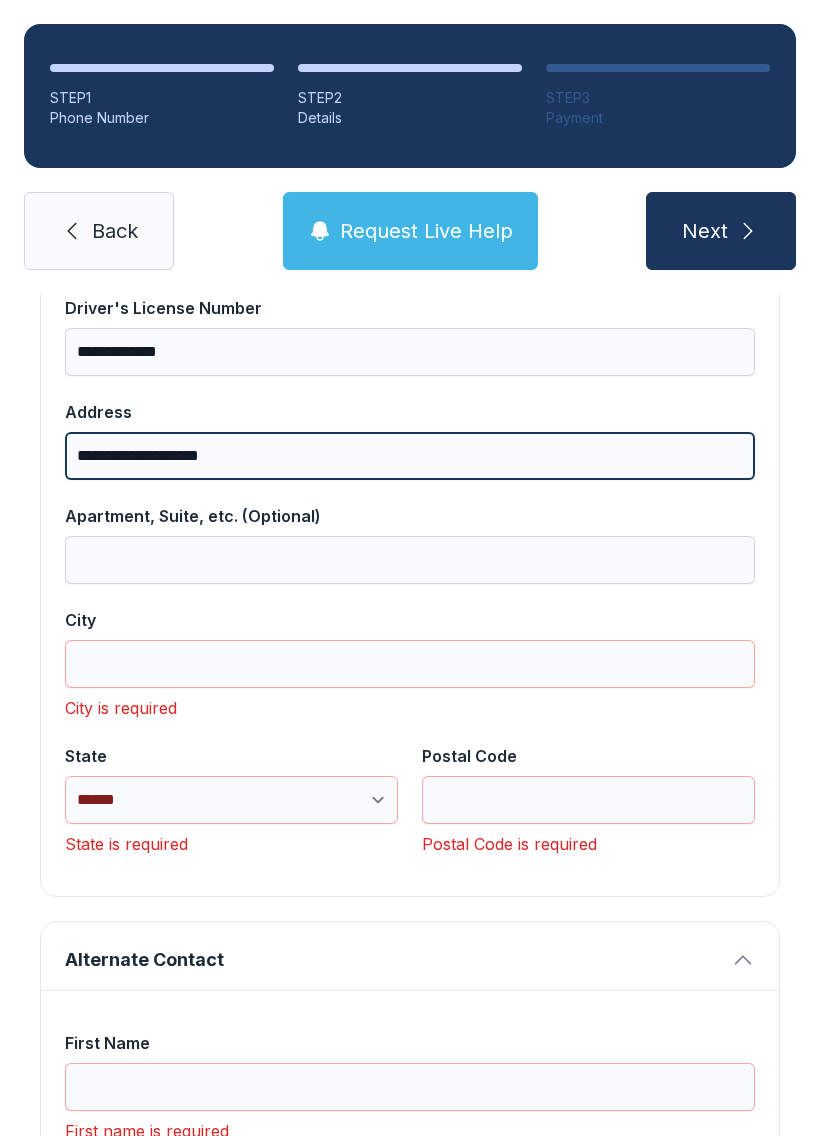 scroll, scrollTop: 1078, scrollLeft: 0, axis: vertical 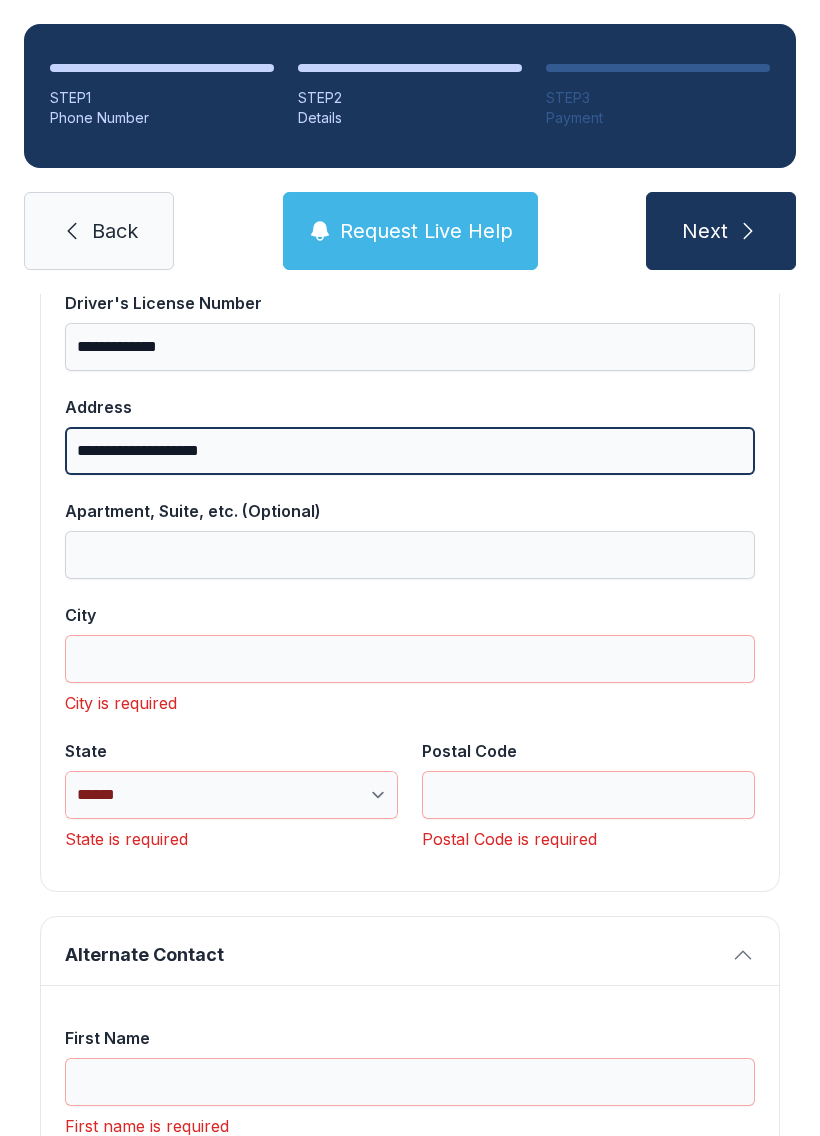 type on "**********" 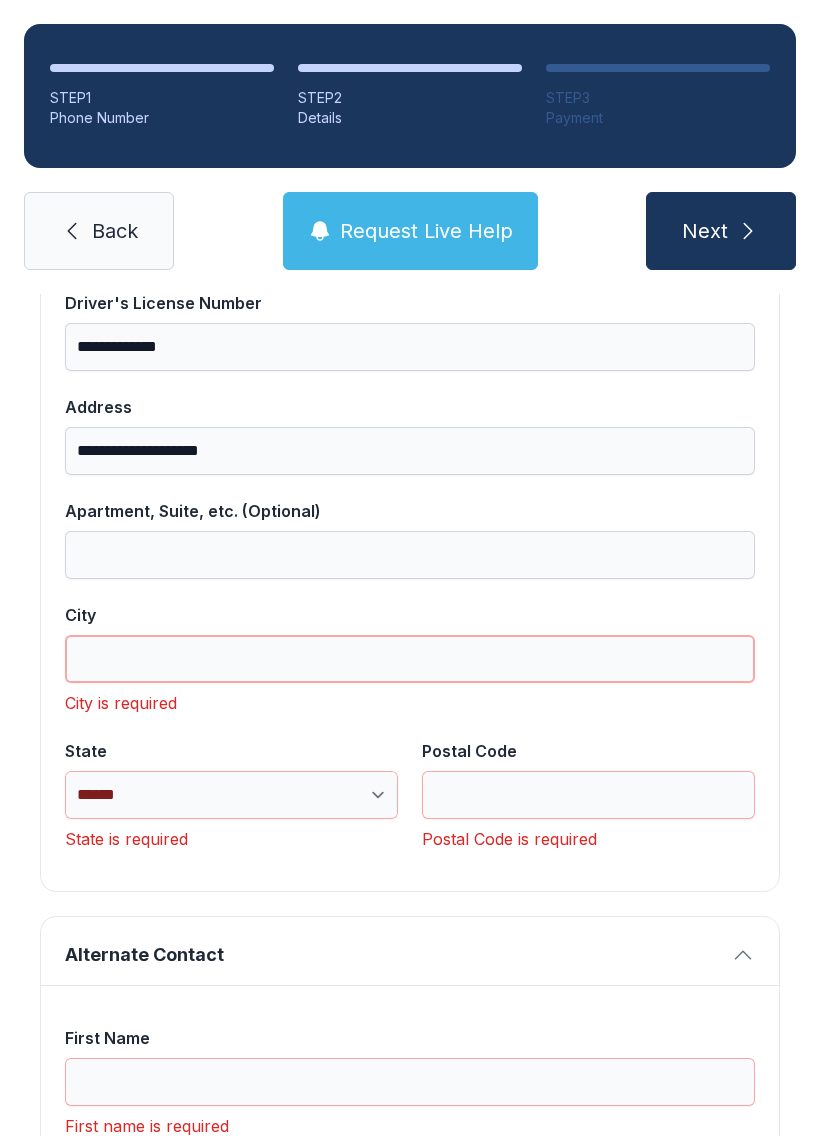 click on "City" at bounding box center [410, 659] 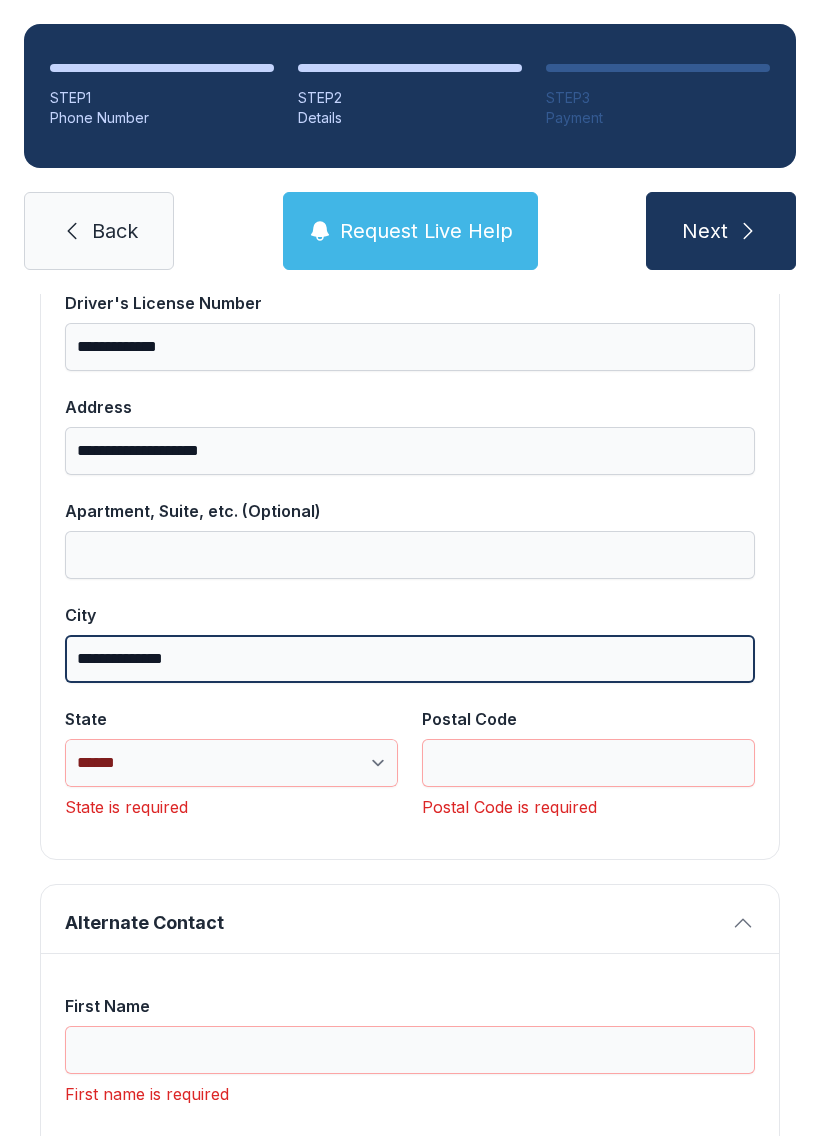 type on "**********" 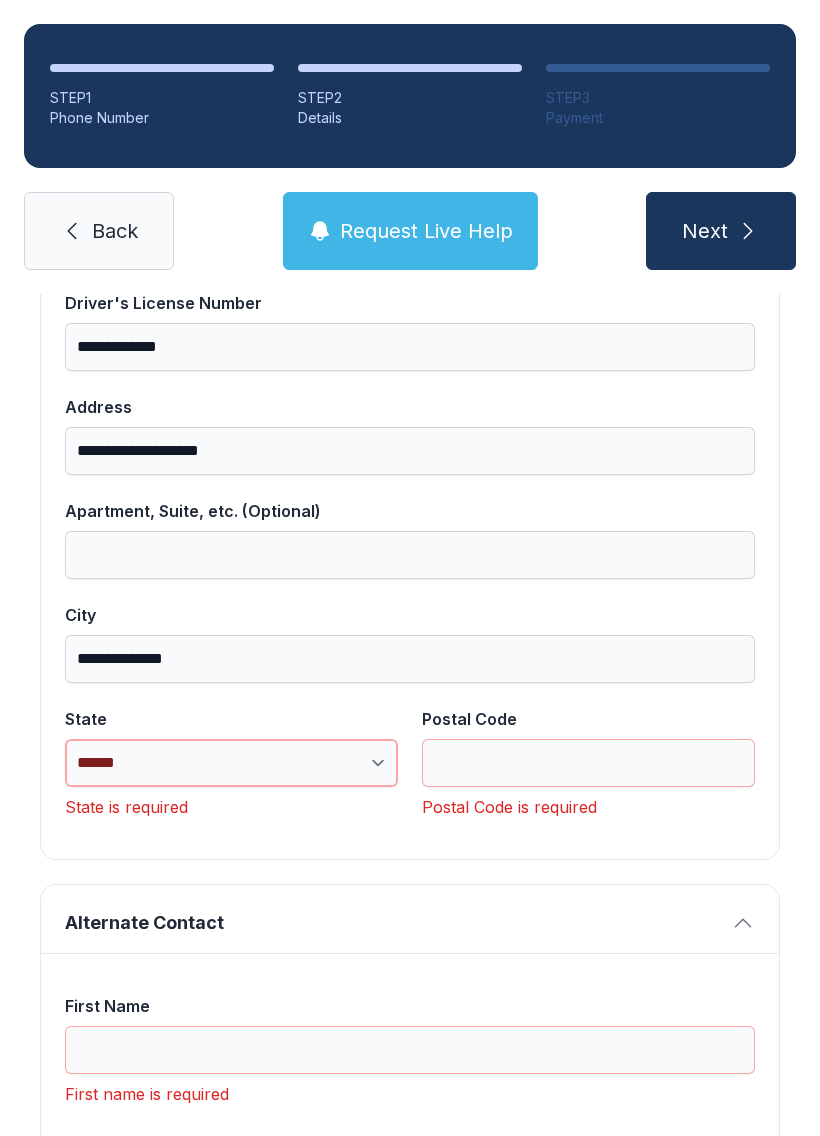 click on "**********" at bounding box center (231, 763) 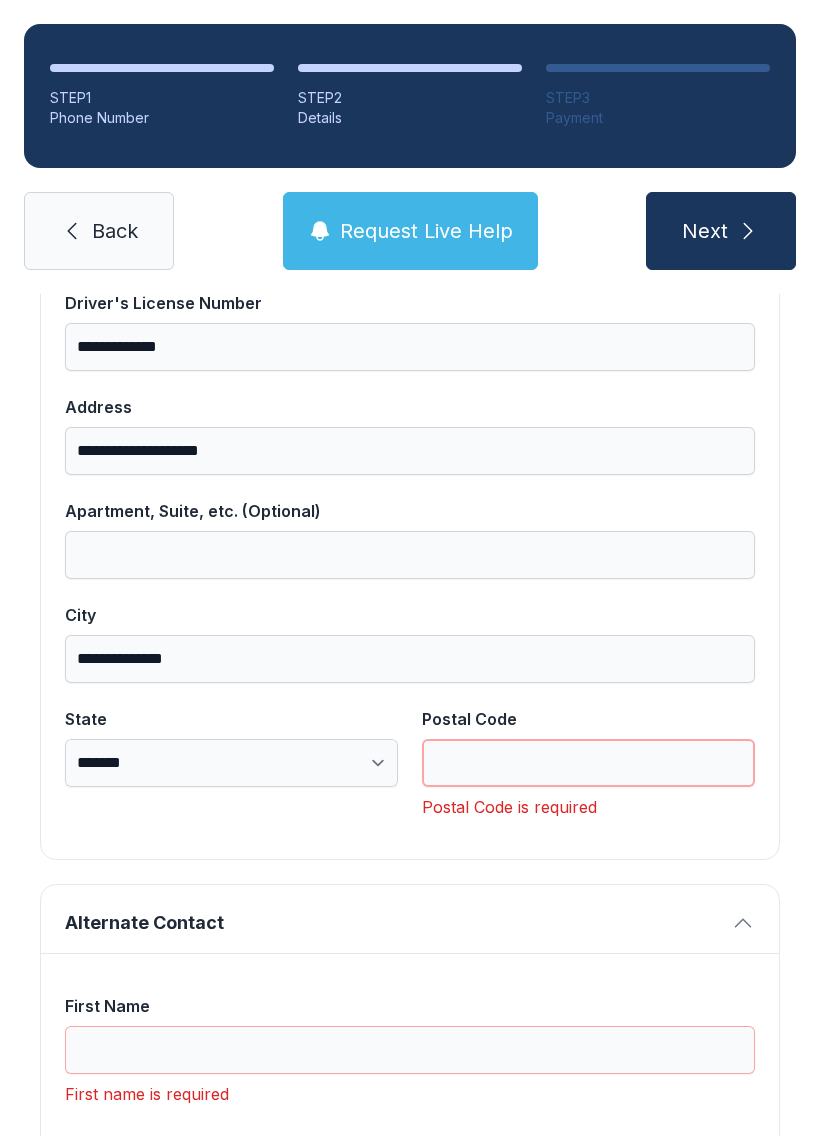 click on "Postal Code" at bounding box center [588, 763] 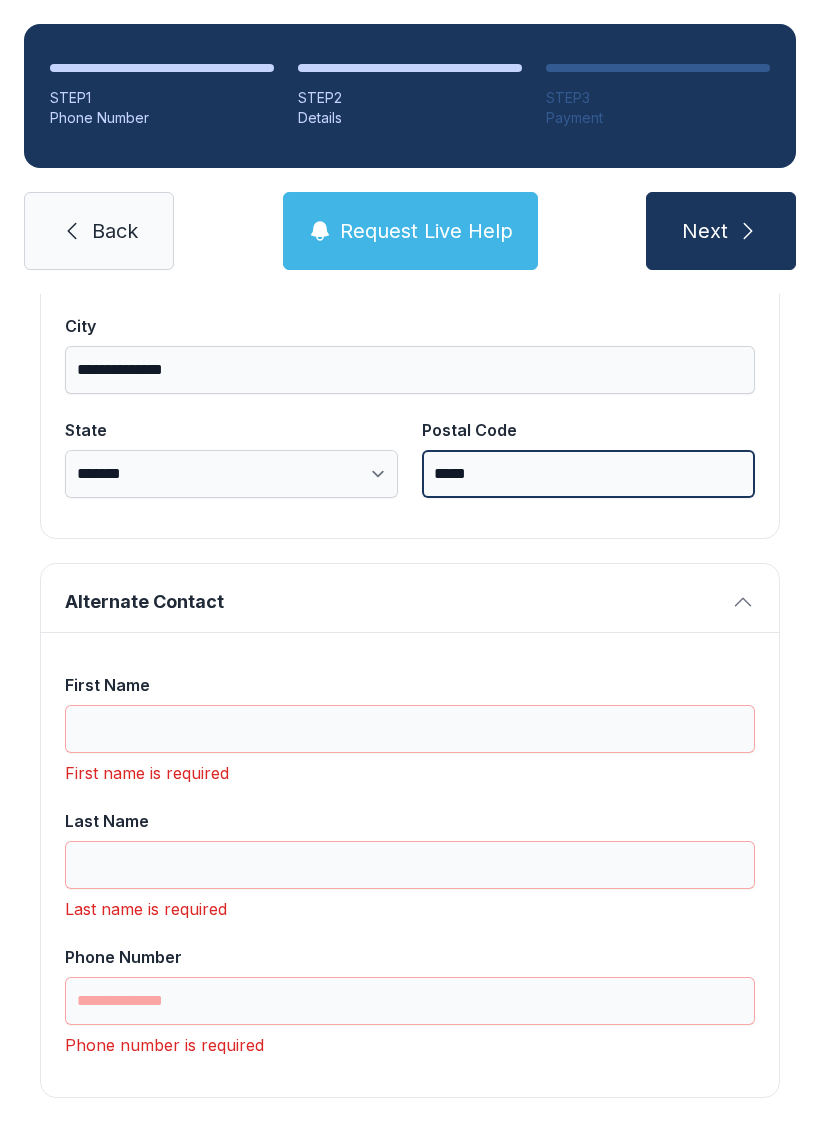 scroll, scrollTop: 1365, scrollLeft: 0, axis: vertical 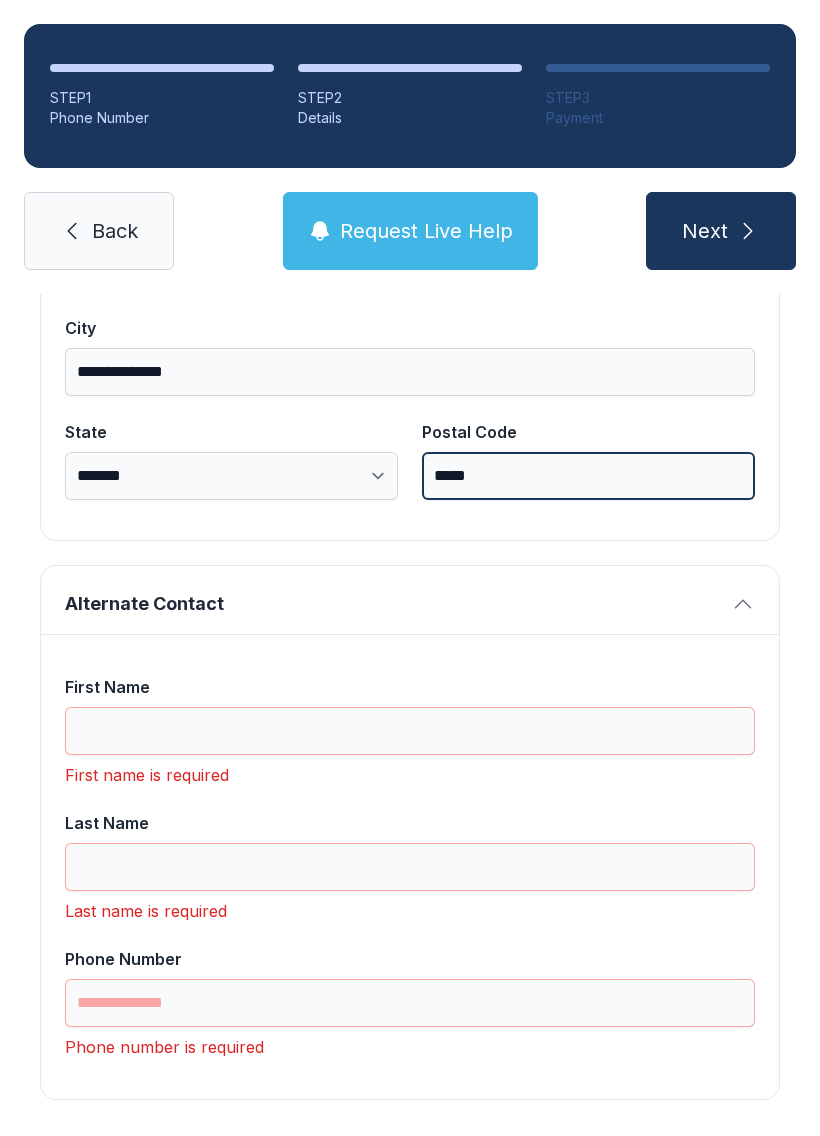 type on "*****" 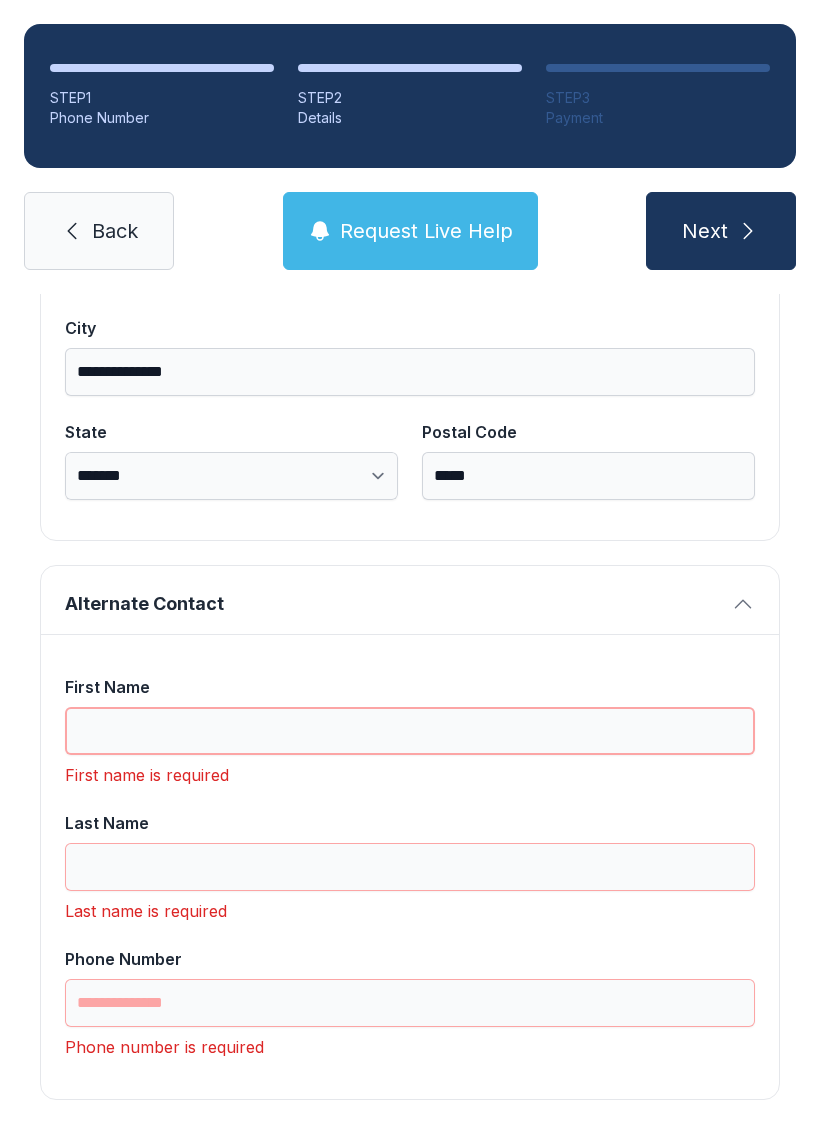 click on "First Name" at bounding box center (410, 731) 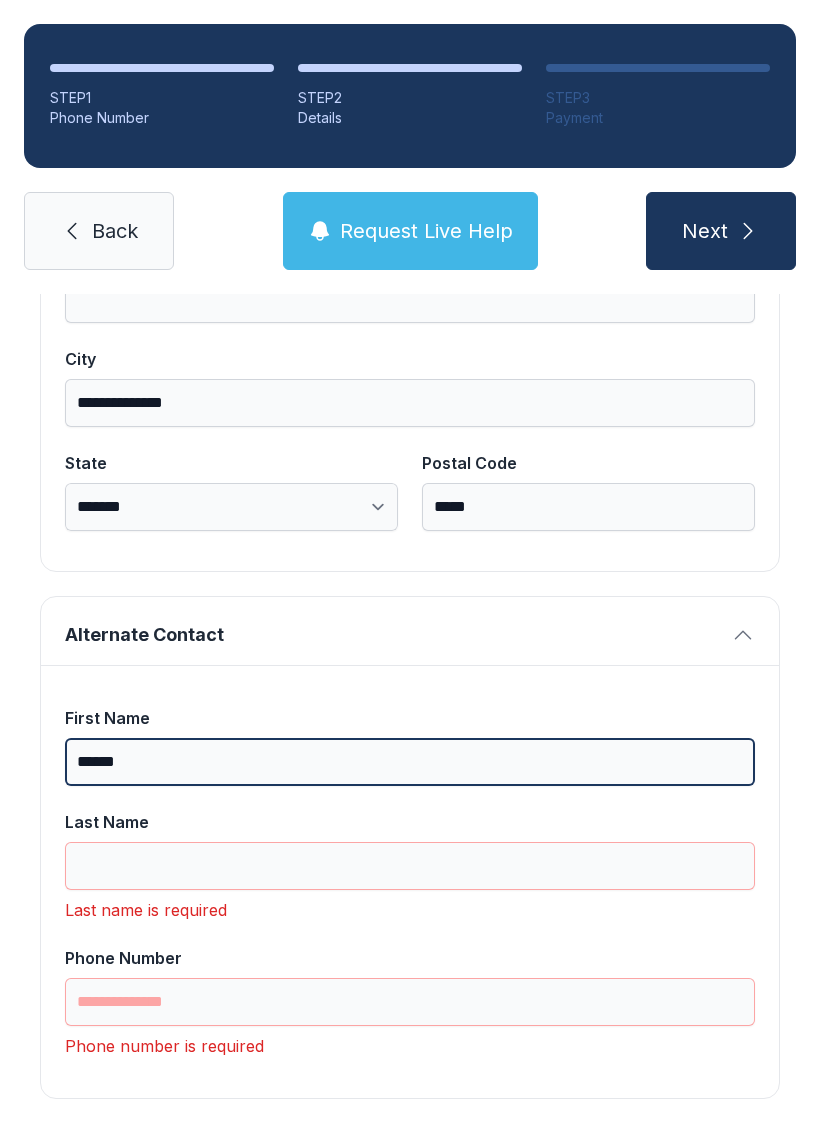 scroll, scrollTop: 1333, scrollLeft: 0, axis: vertical 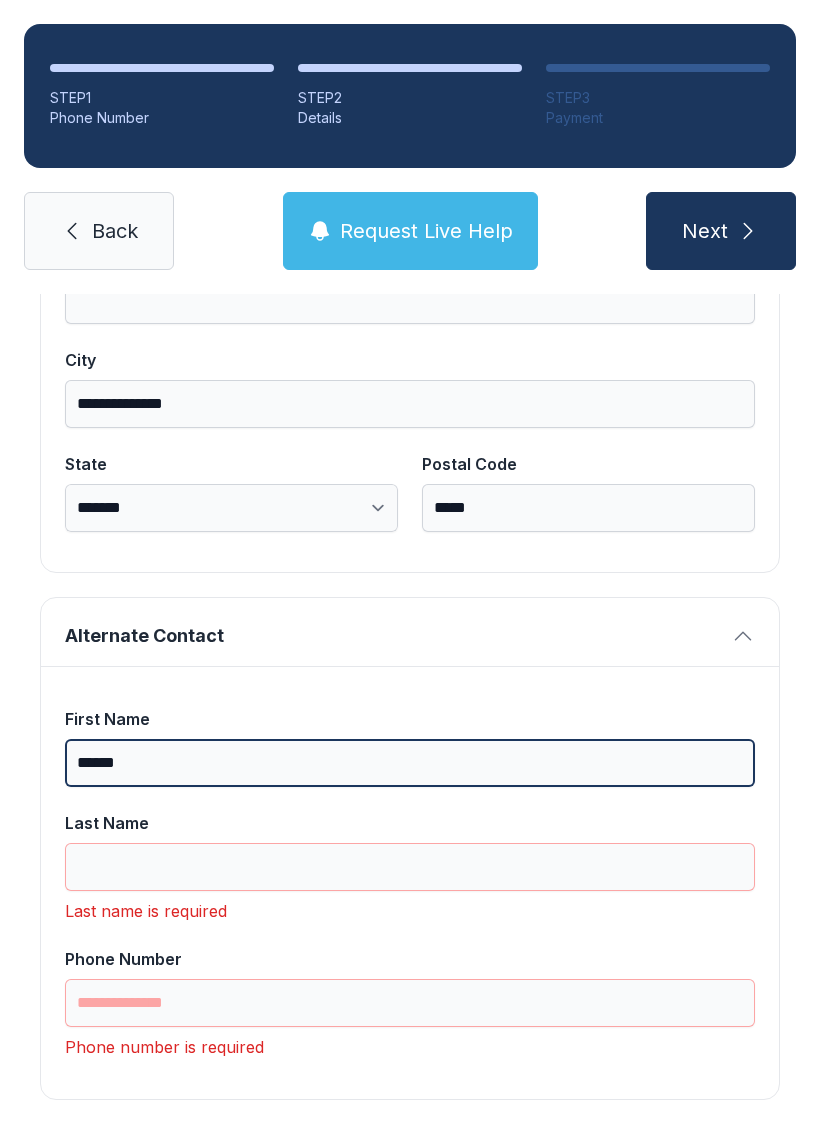 type on "******" 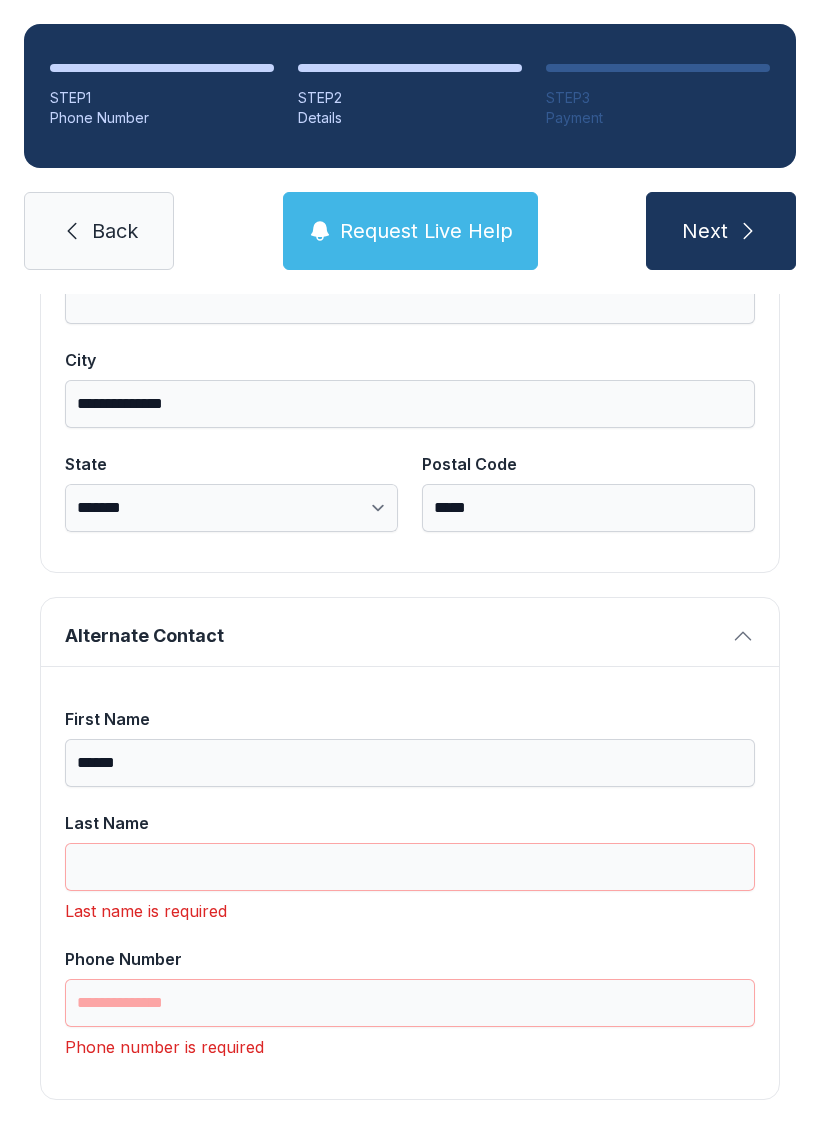click on "Last Name" at bounding box center [410, 851] 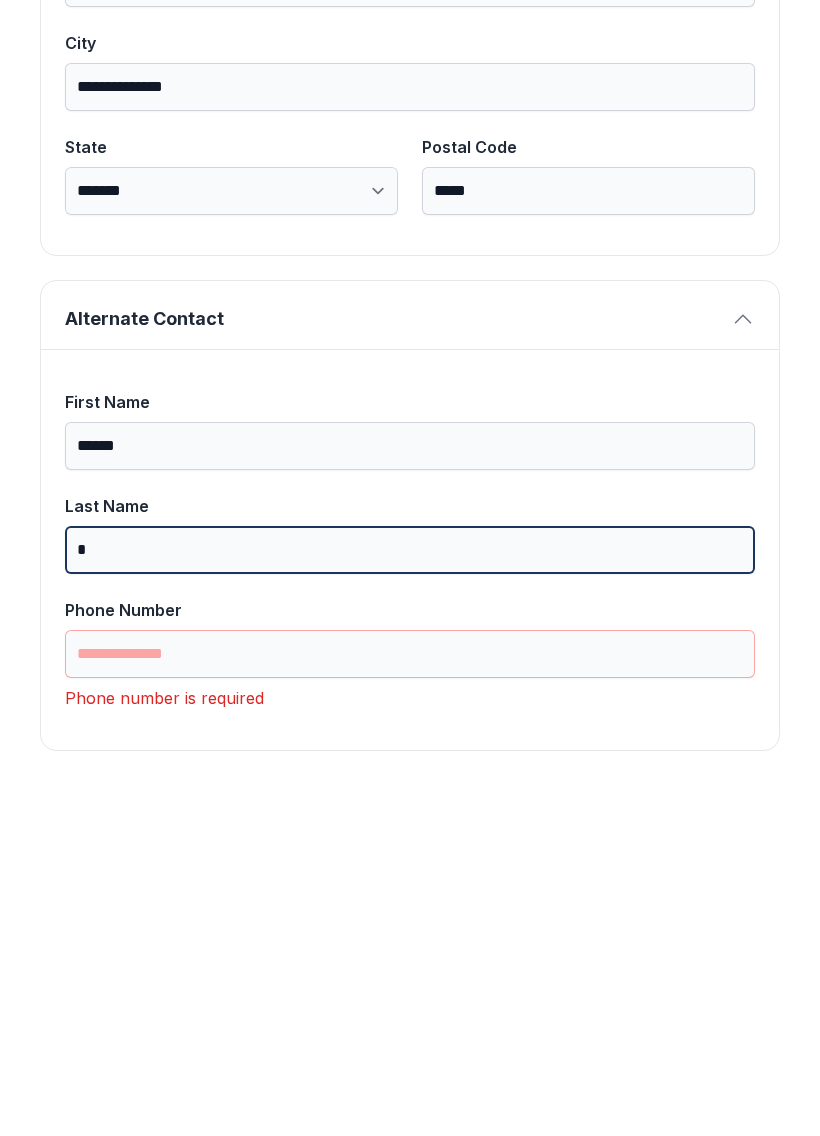 scroll, scrollTop: 1301, scrollLeft: 0, axis: vertical 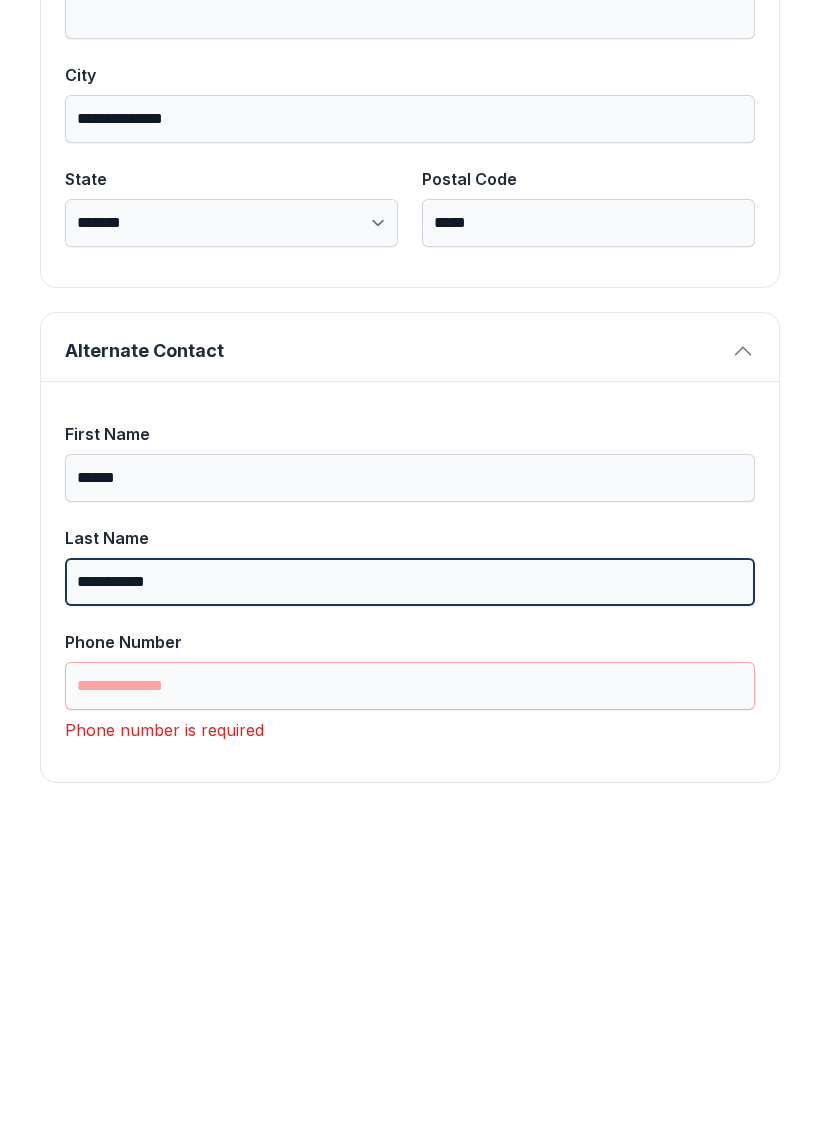 type on "**********" 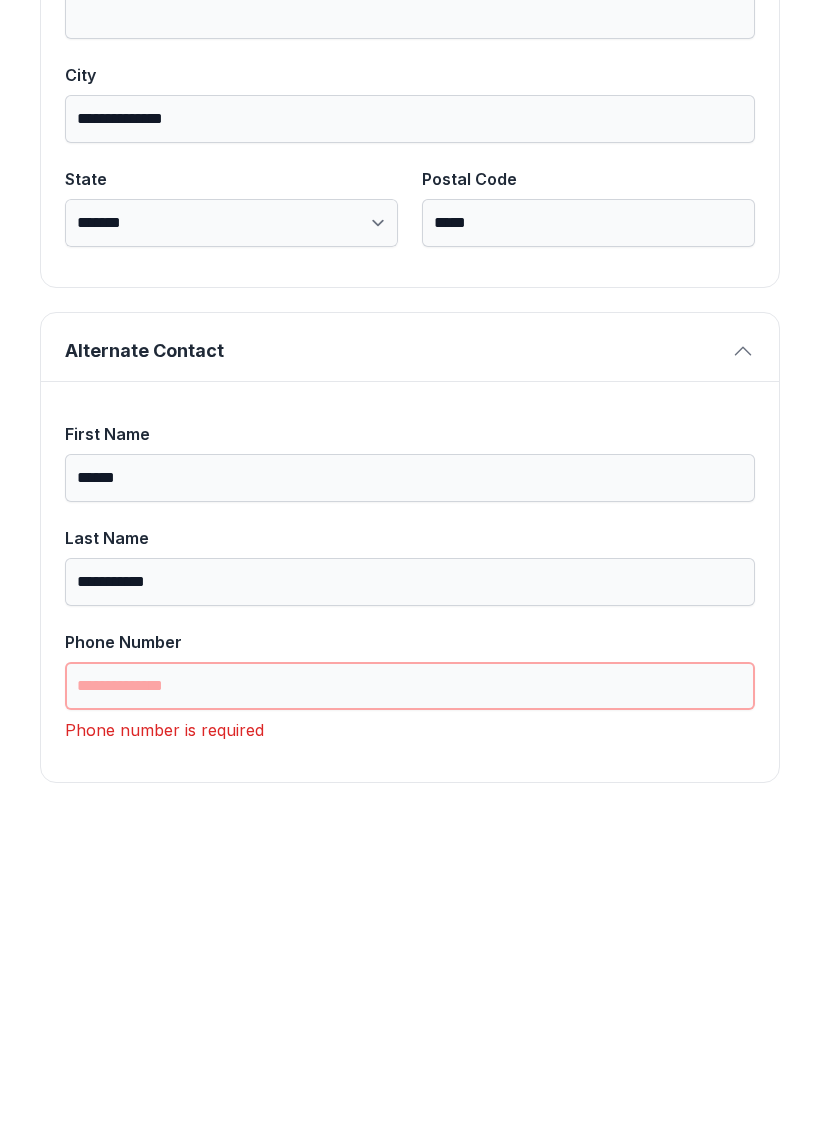 click on "Phone Number" at bounding box center [410, 1003] 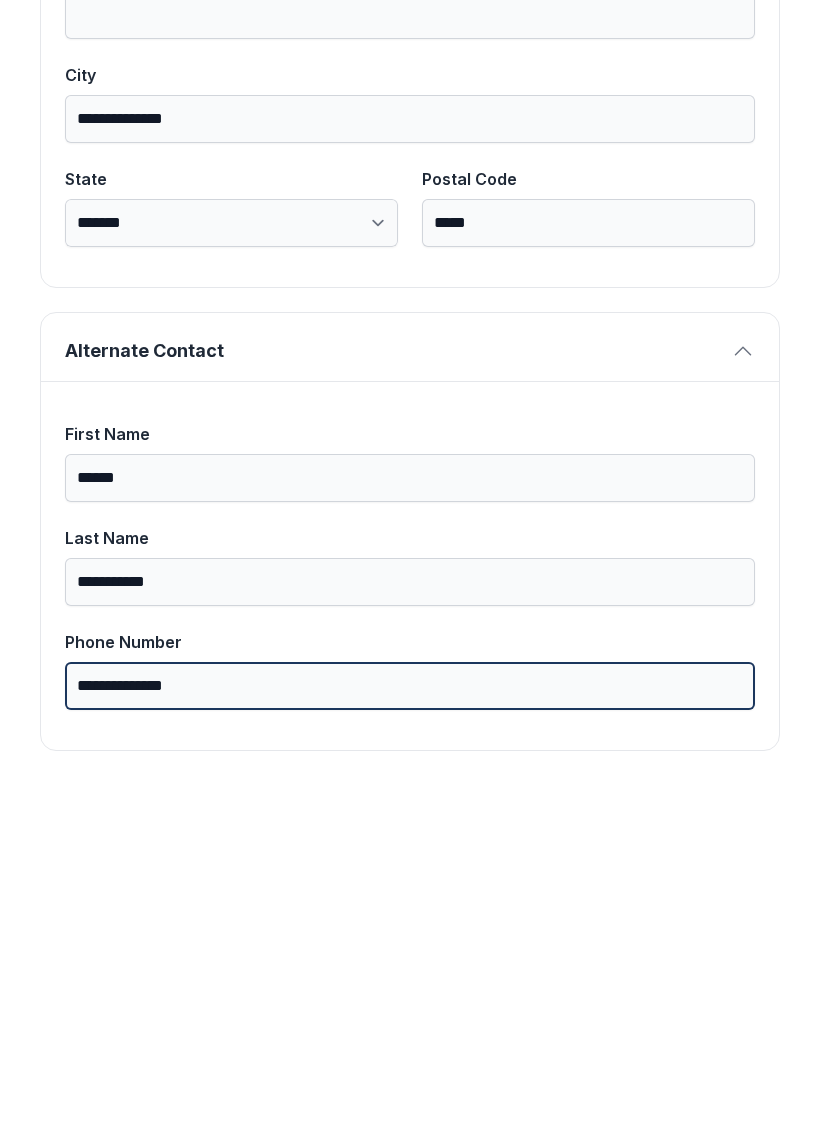 scroll, scrollTop: 1269, scrollLeft: 0, axis: vertical 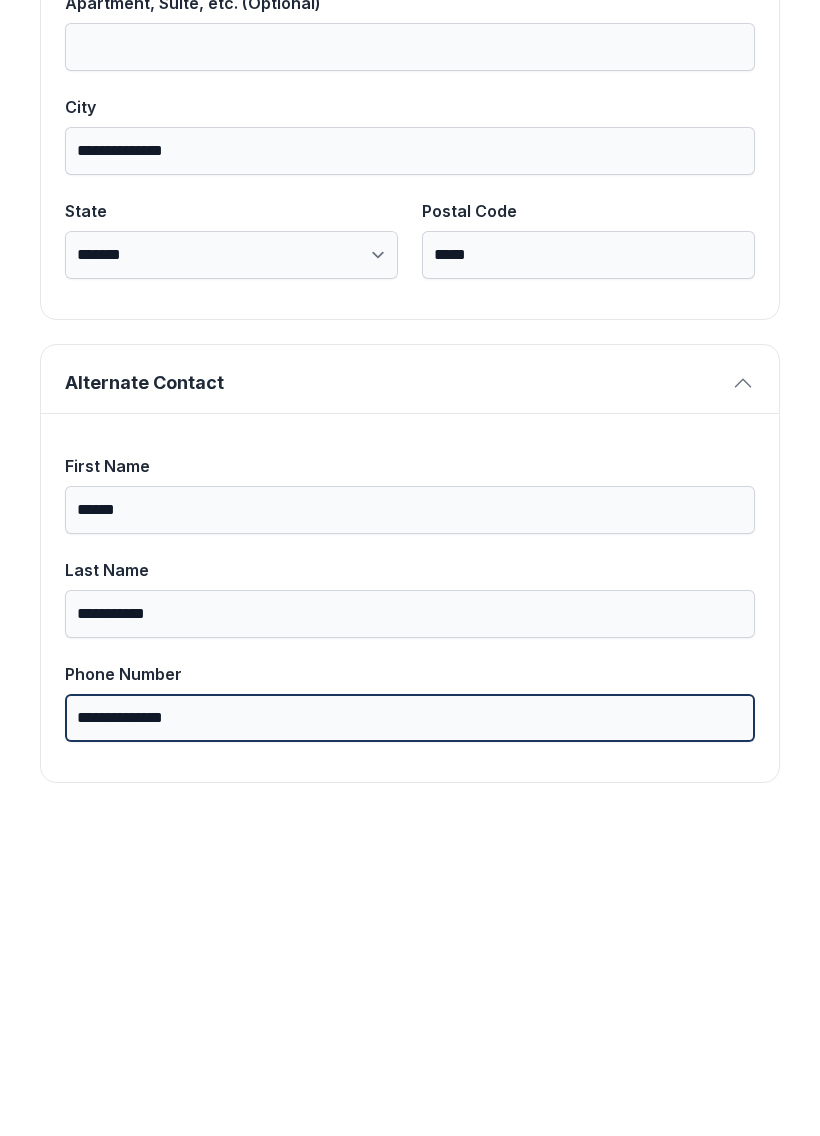 type on "**********" 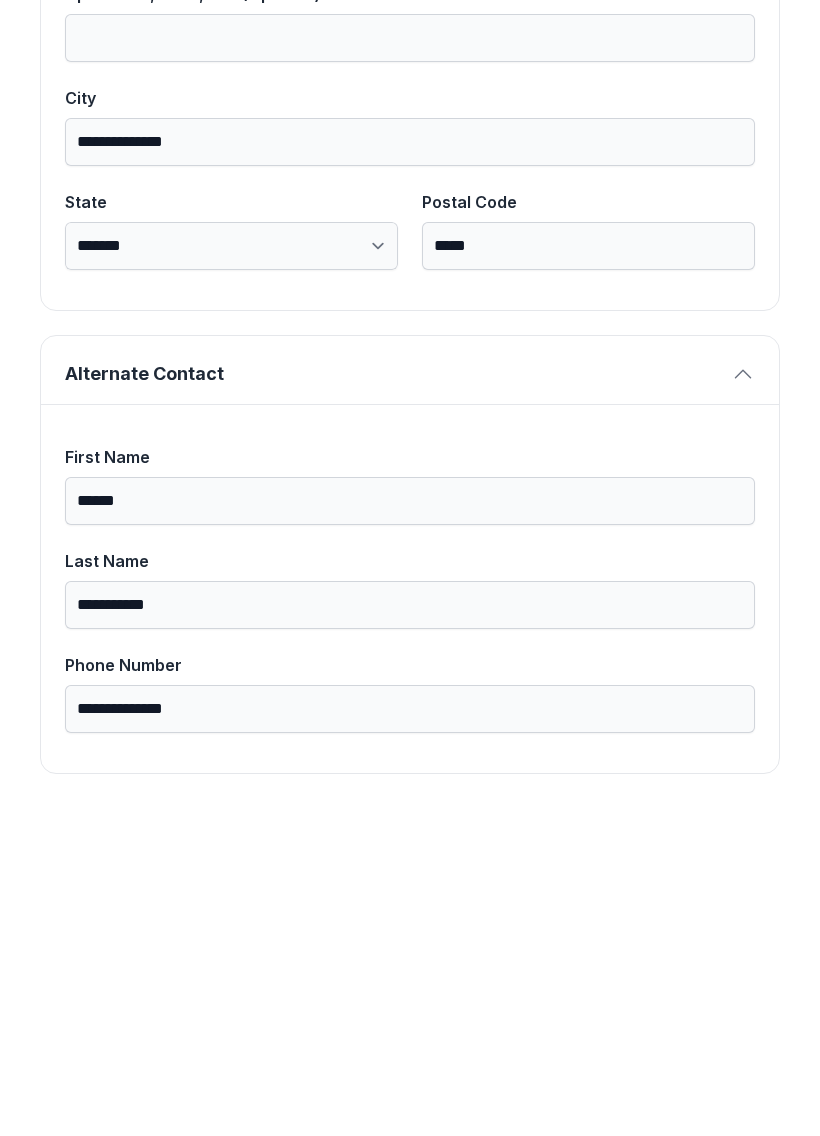 scroll, scrollTop: 147, scrollLeft: 0, axis: vertical 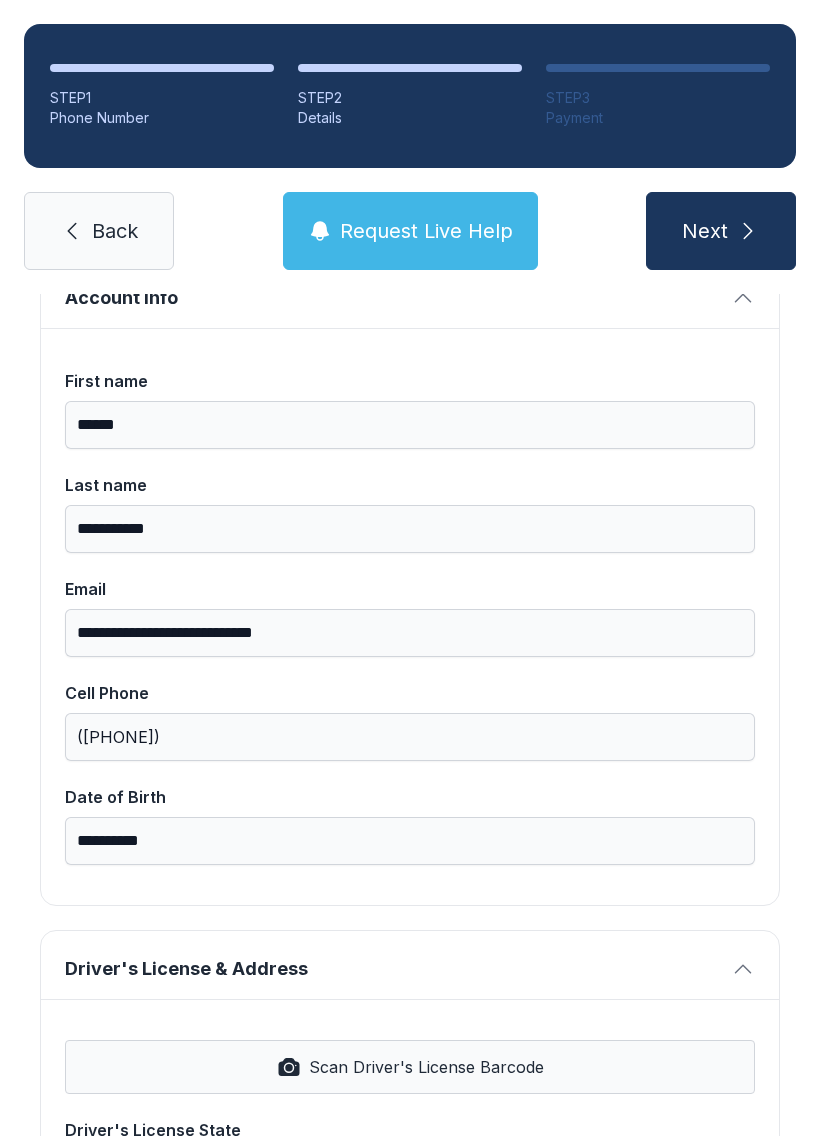 click on "Next" at bounding box center (705, 231) 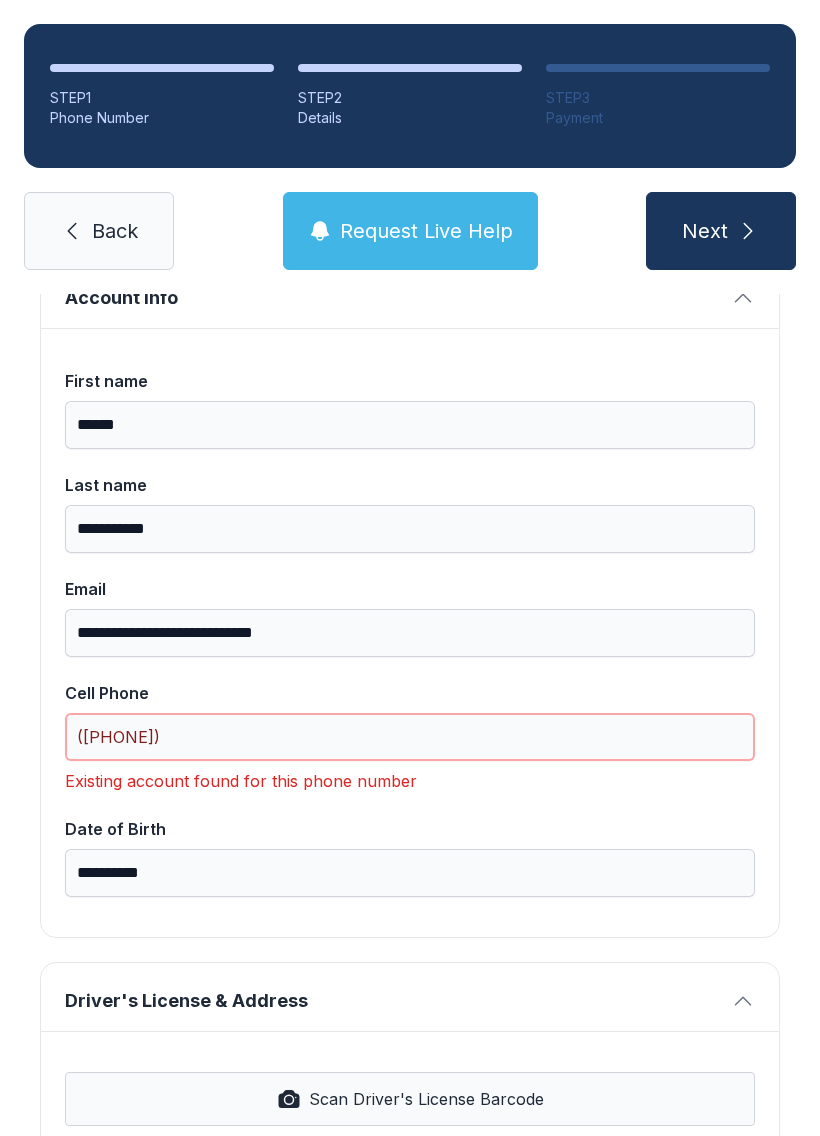 click on "([PHONE])" at bounding box center (410, 737) 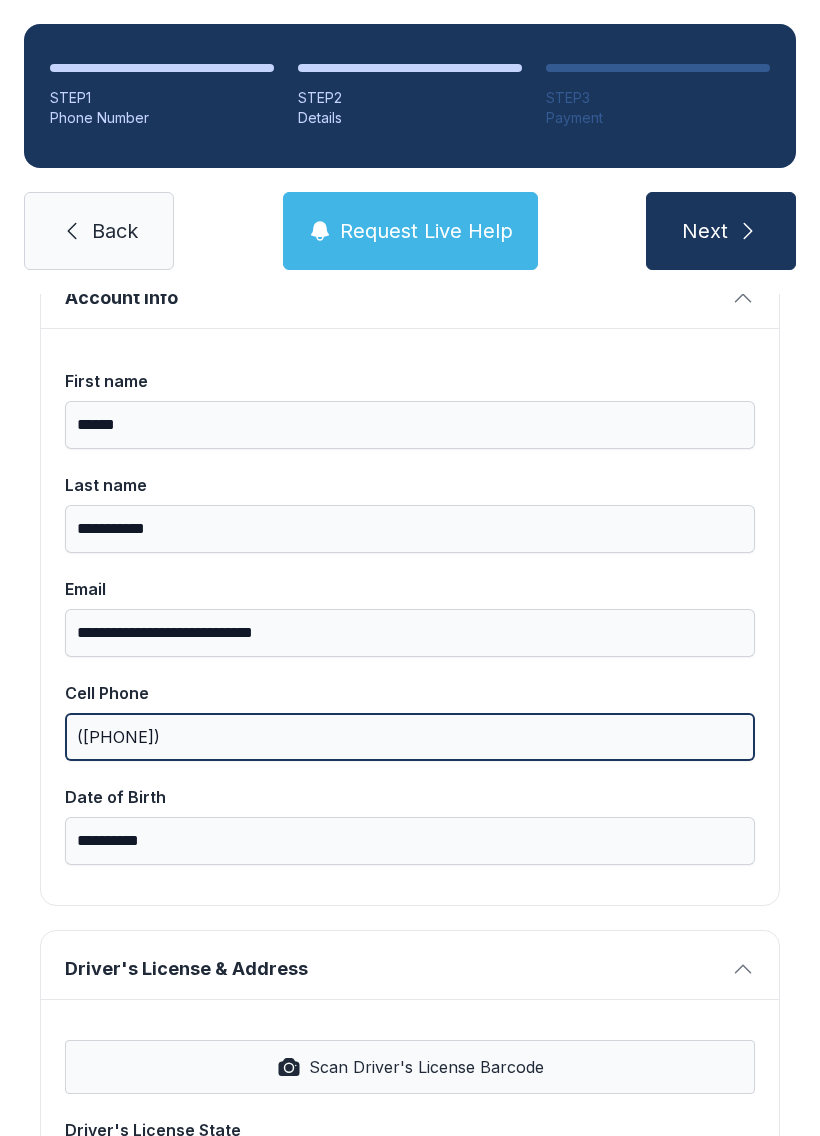 type on "([PHONE])" 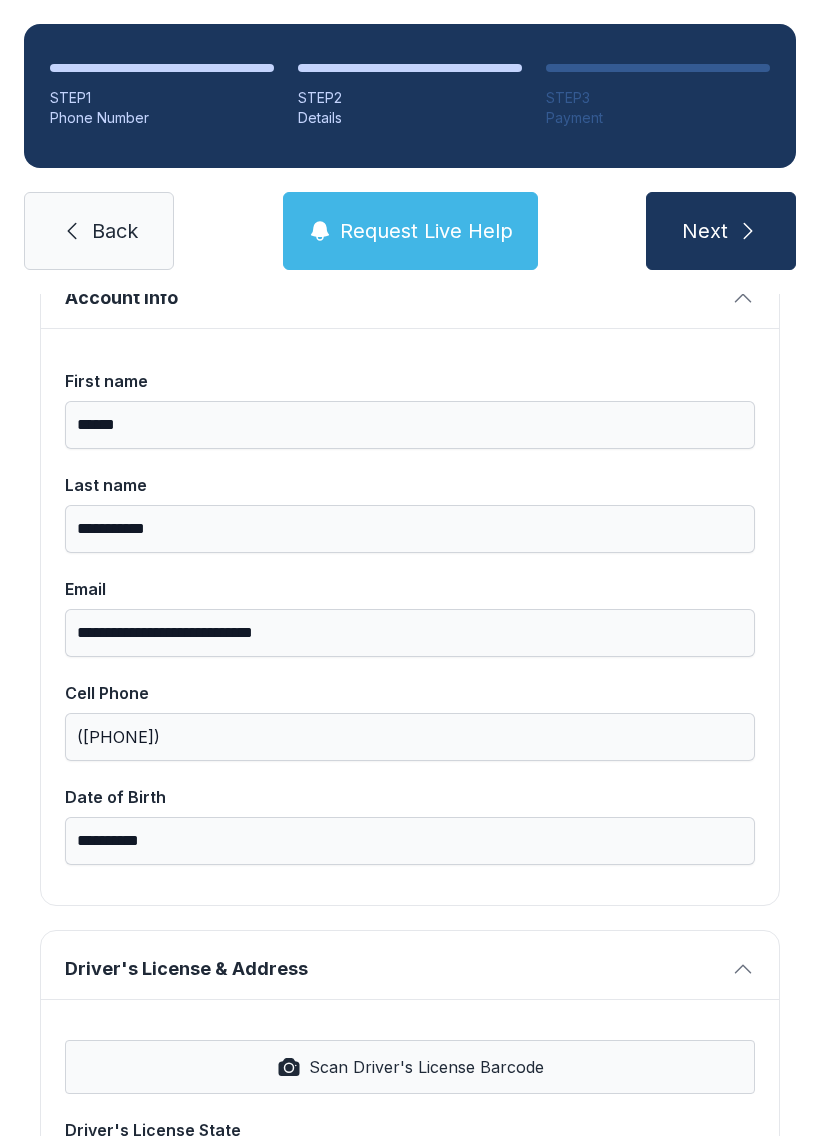click on "Next" at bounding box center [705, 231] 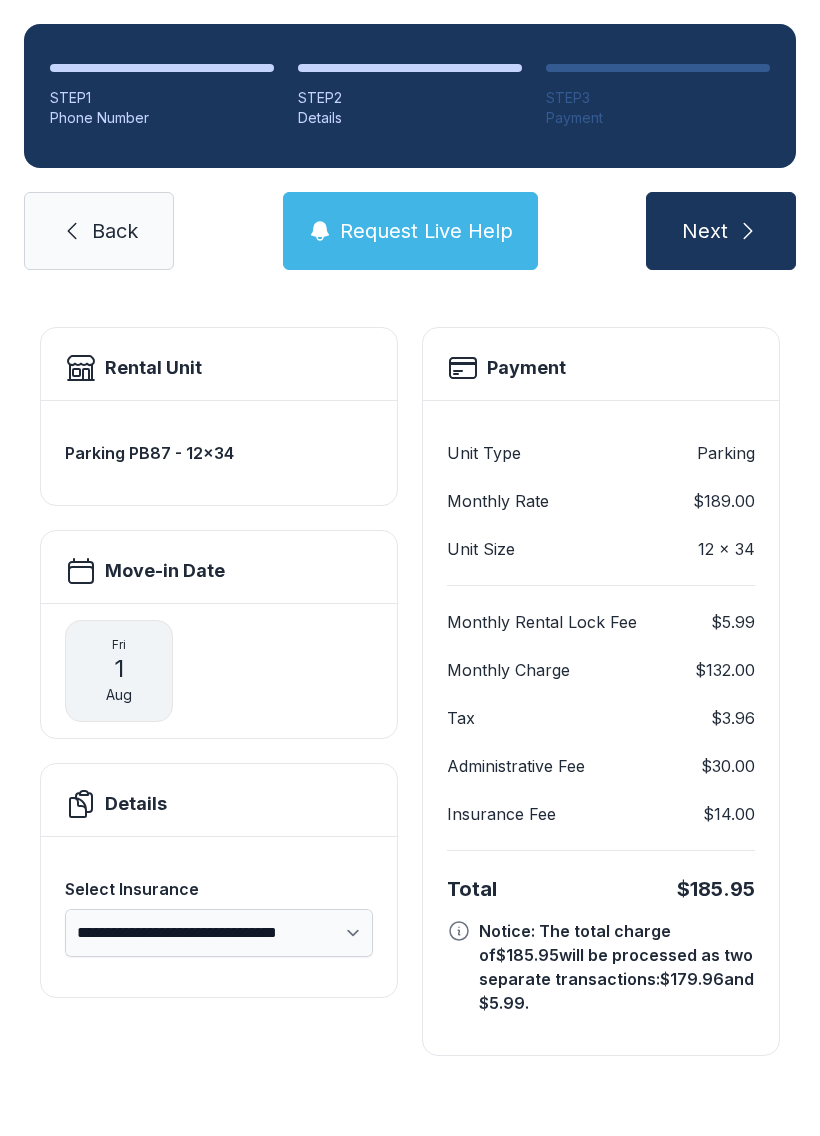 click on "Request Live Help" at bounding box center (426, 231) 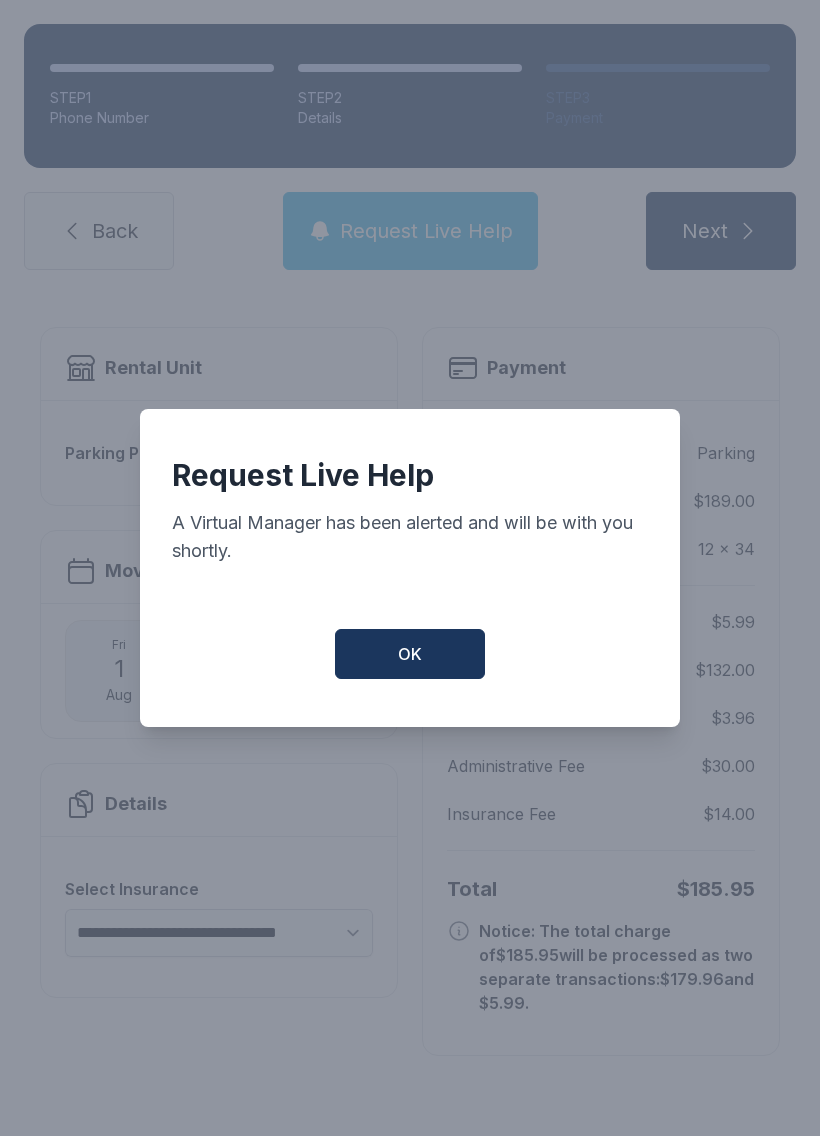 click on "OK" at bounding box center (410, 654) 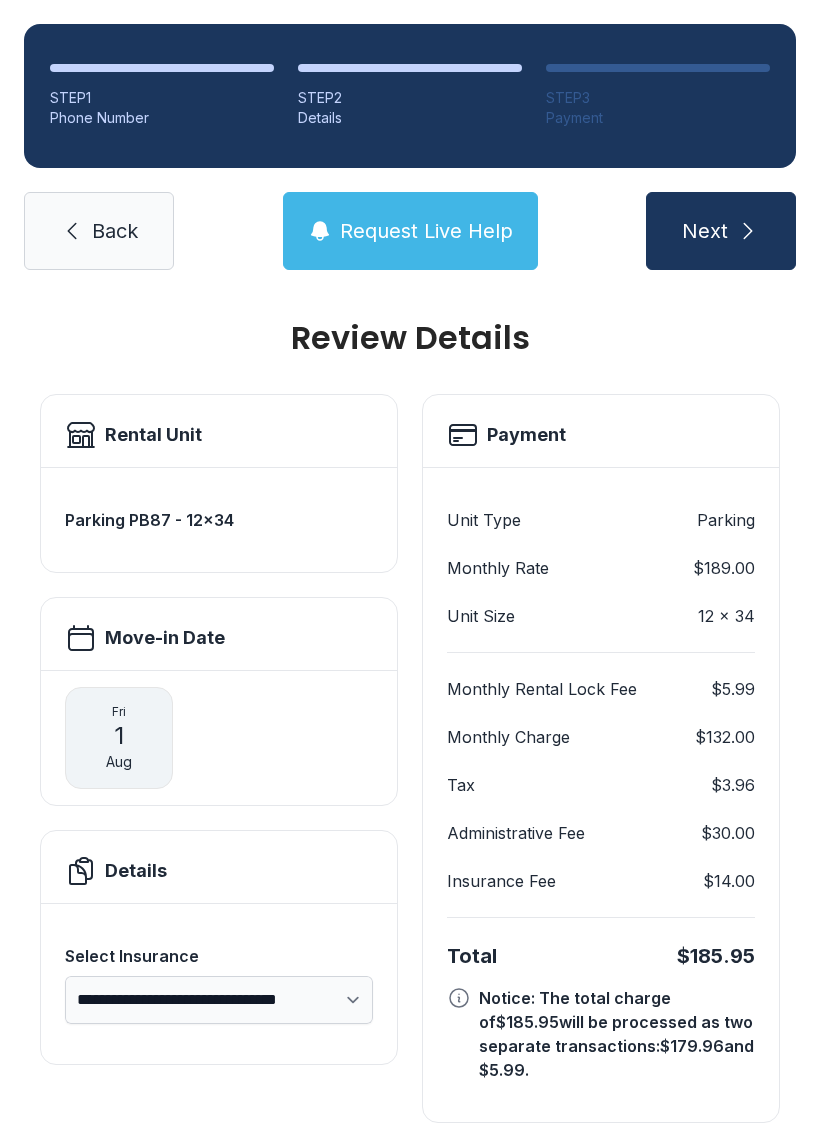 scroll, scrollTop: 11, scrollLeft: 0, axis: vertical 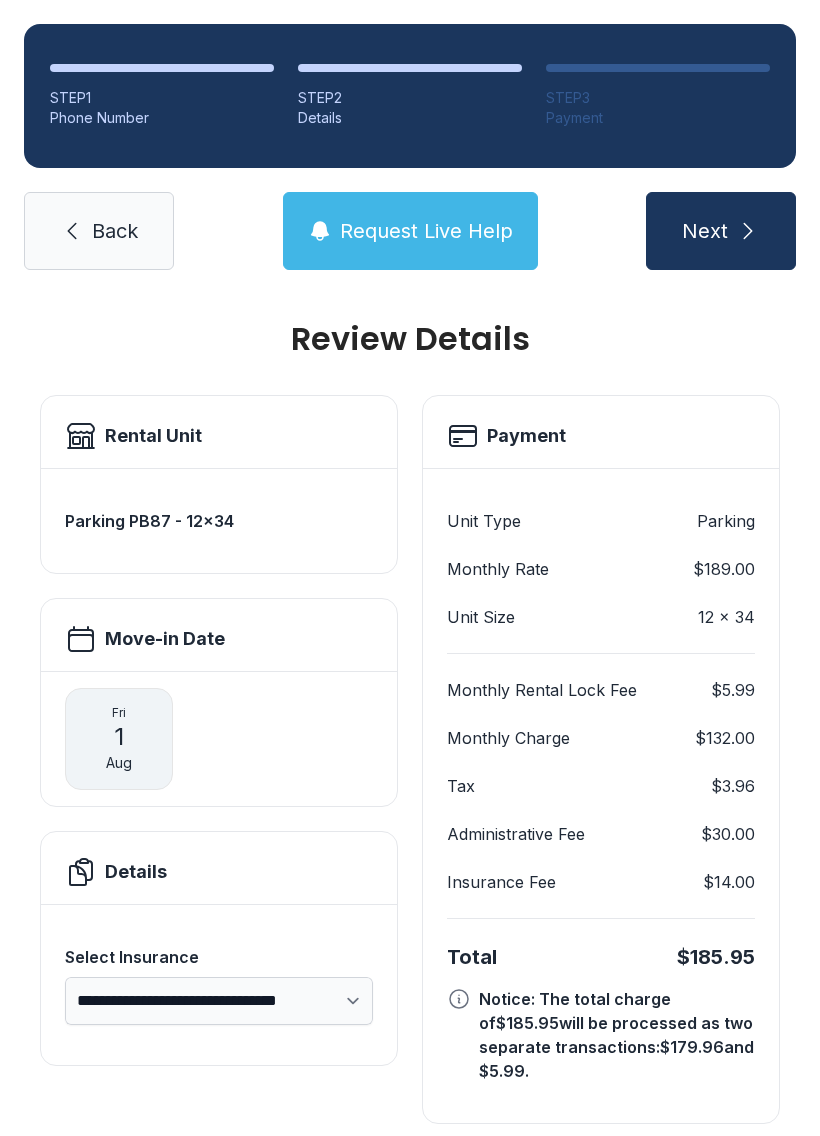 click 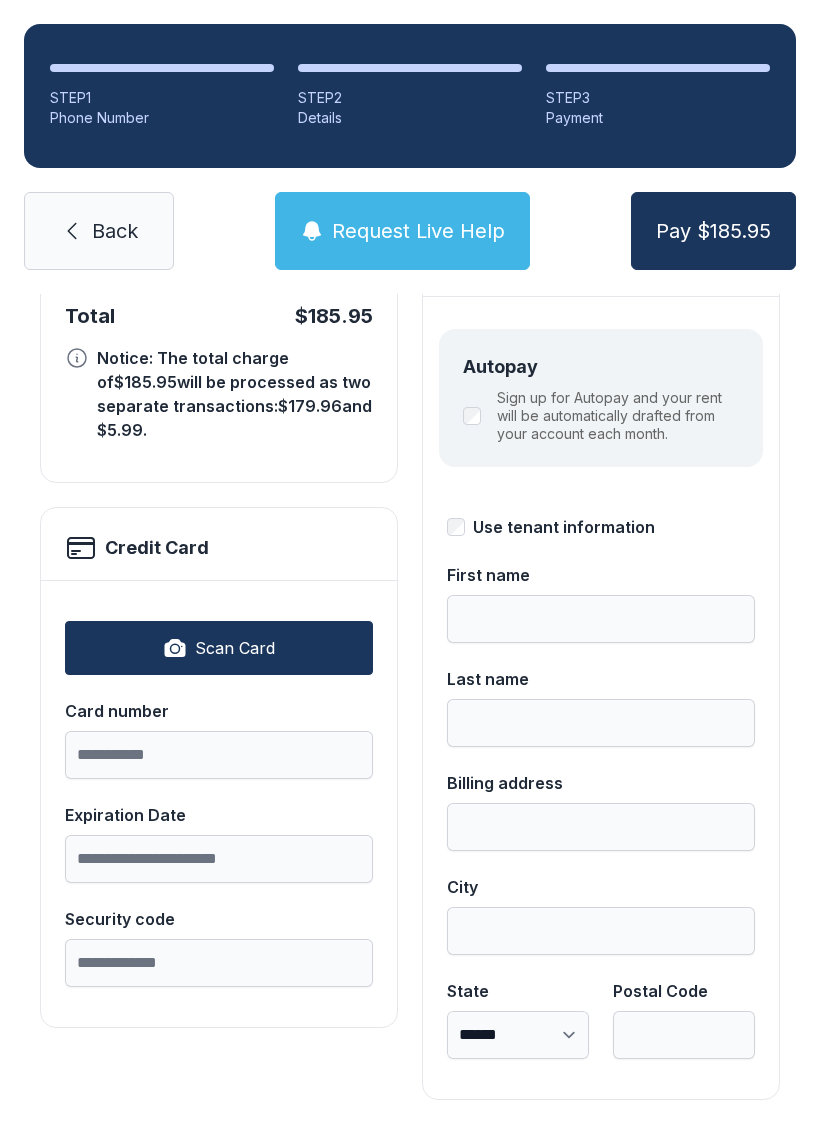 scroll, scrollTop: 218, scrollLeft: 0, axis: vertical 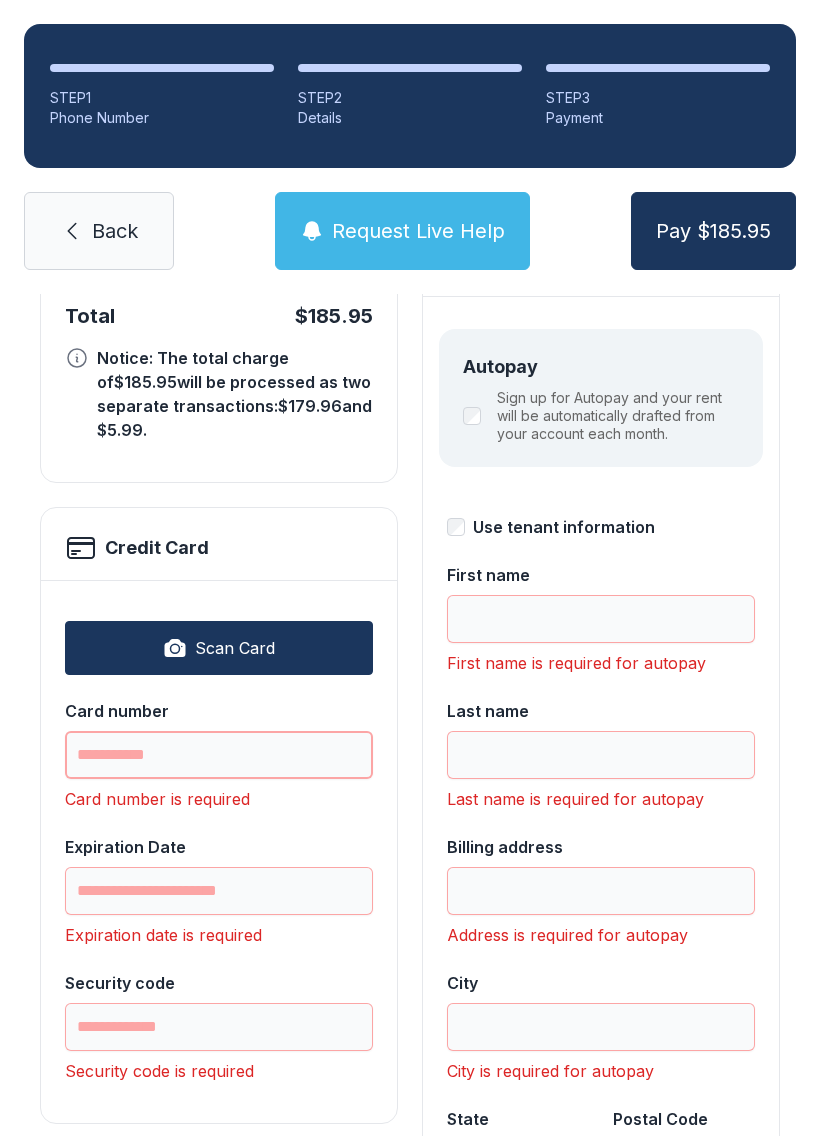 click on "Card number" at bounding box center (219, 755) 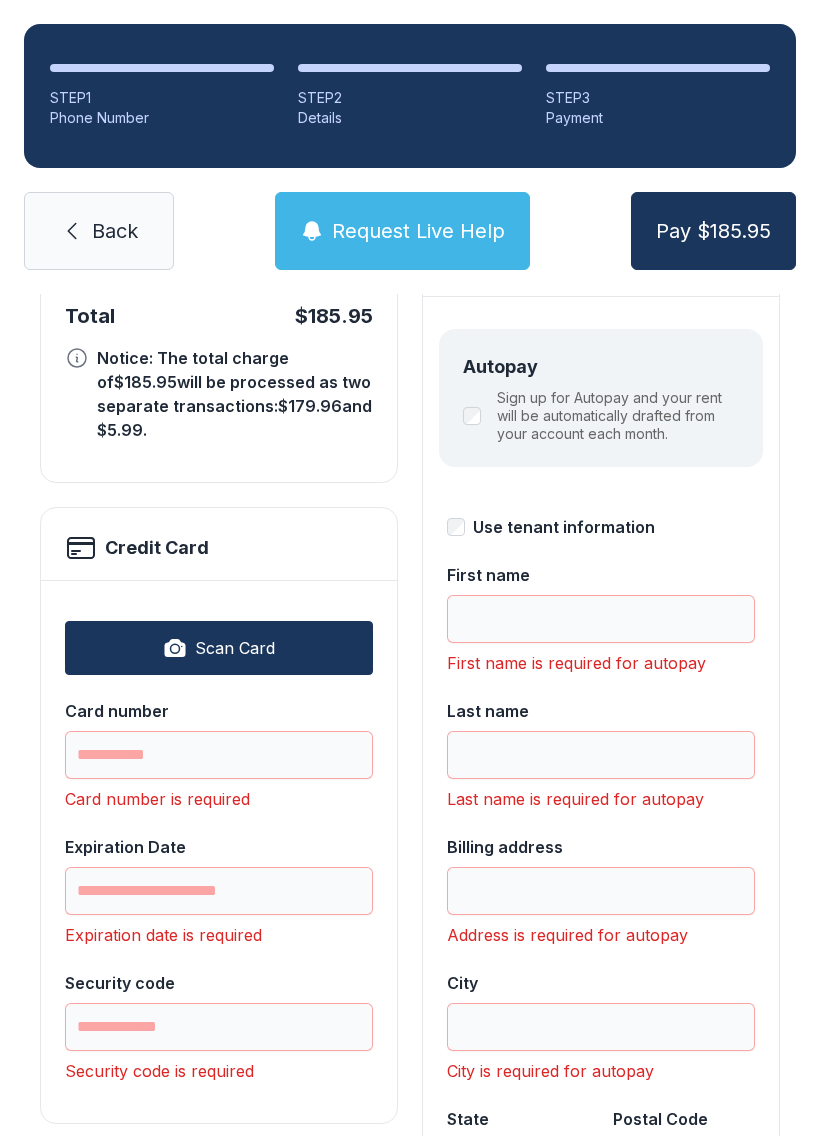 click on "Scan Card" at bounding box center (219, 648) 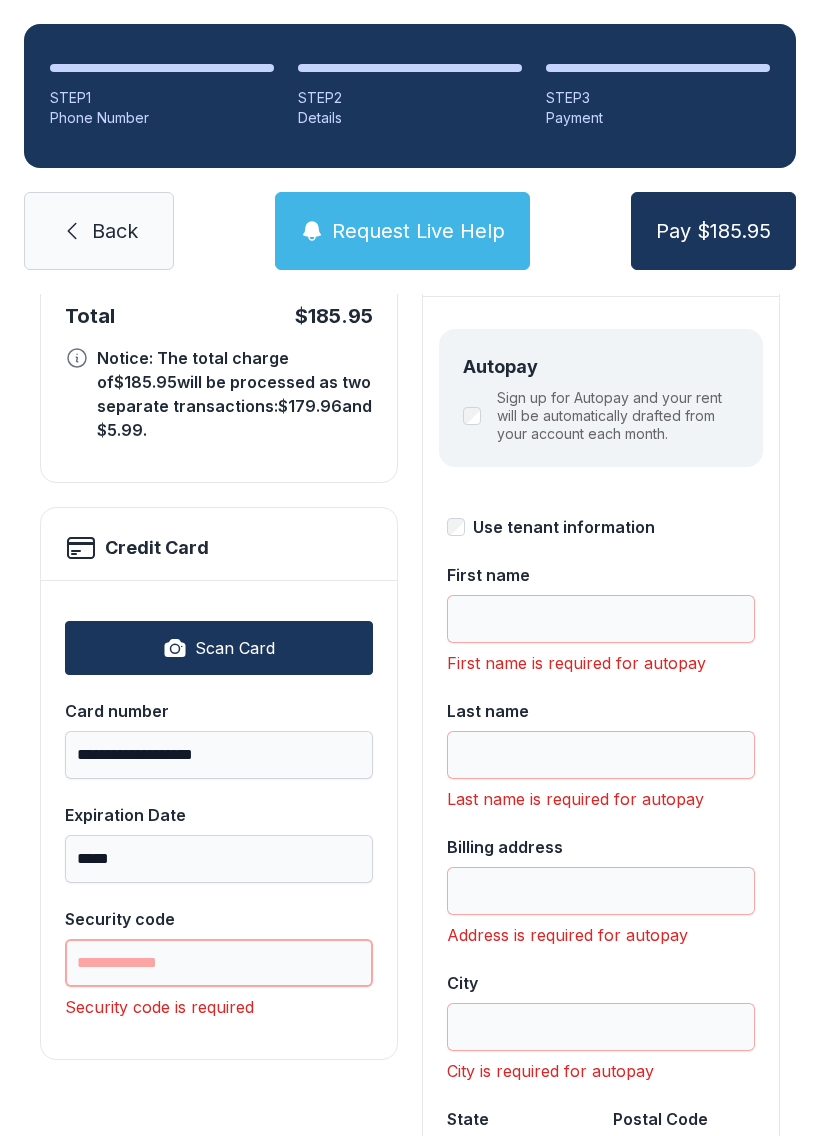click on "Security code" at bounding box center [219, 963] 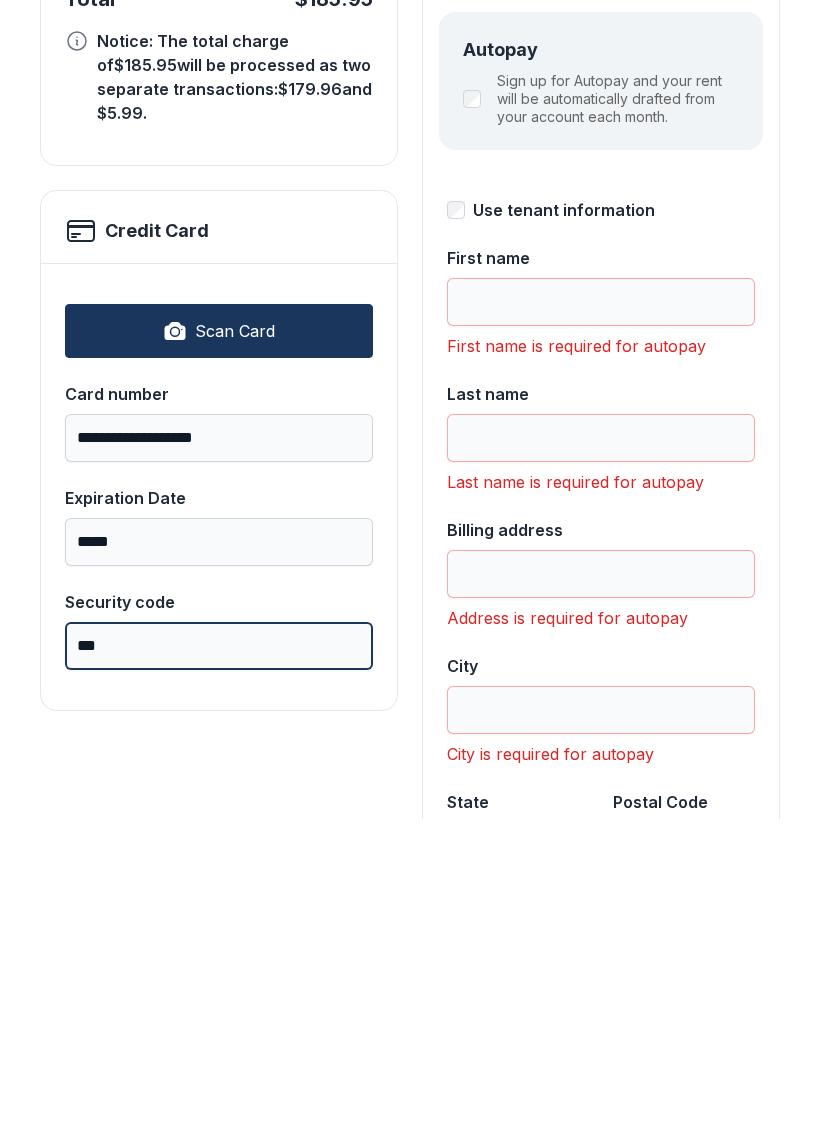 type on "***" 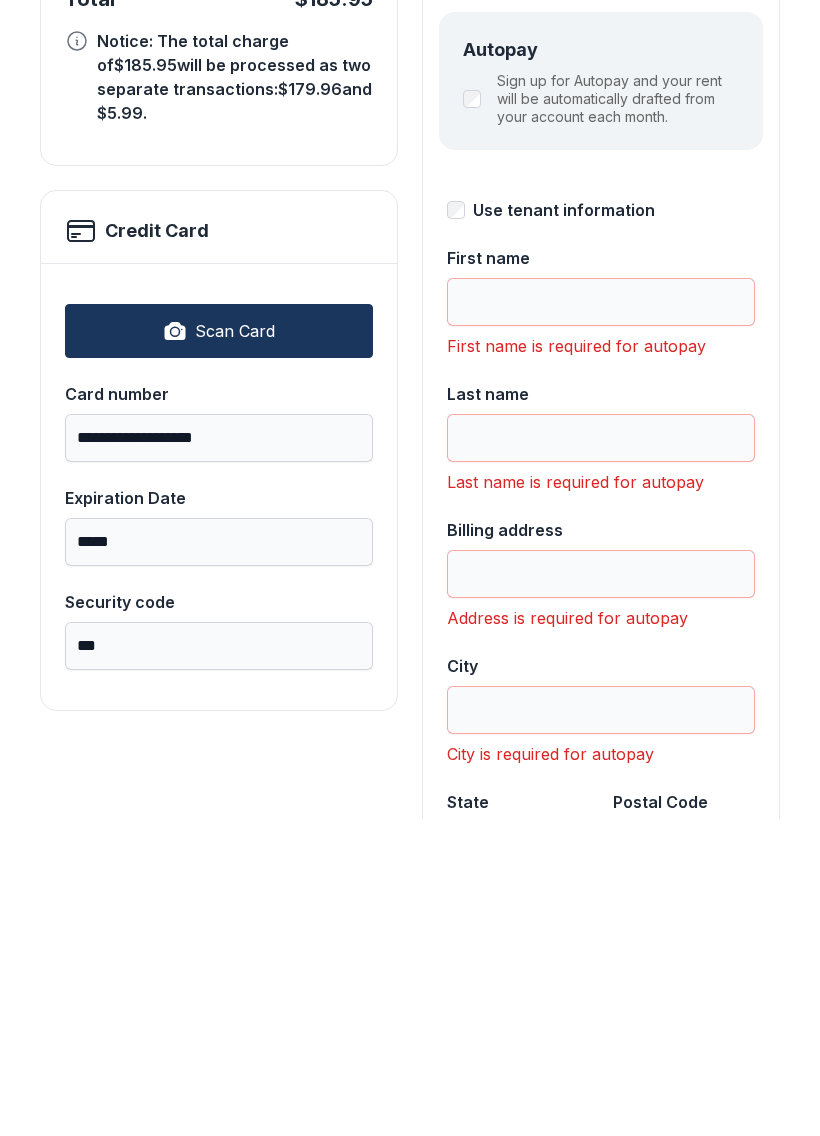 click on "First name" at bounding box center [601, 619] 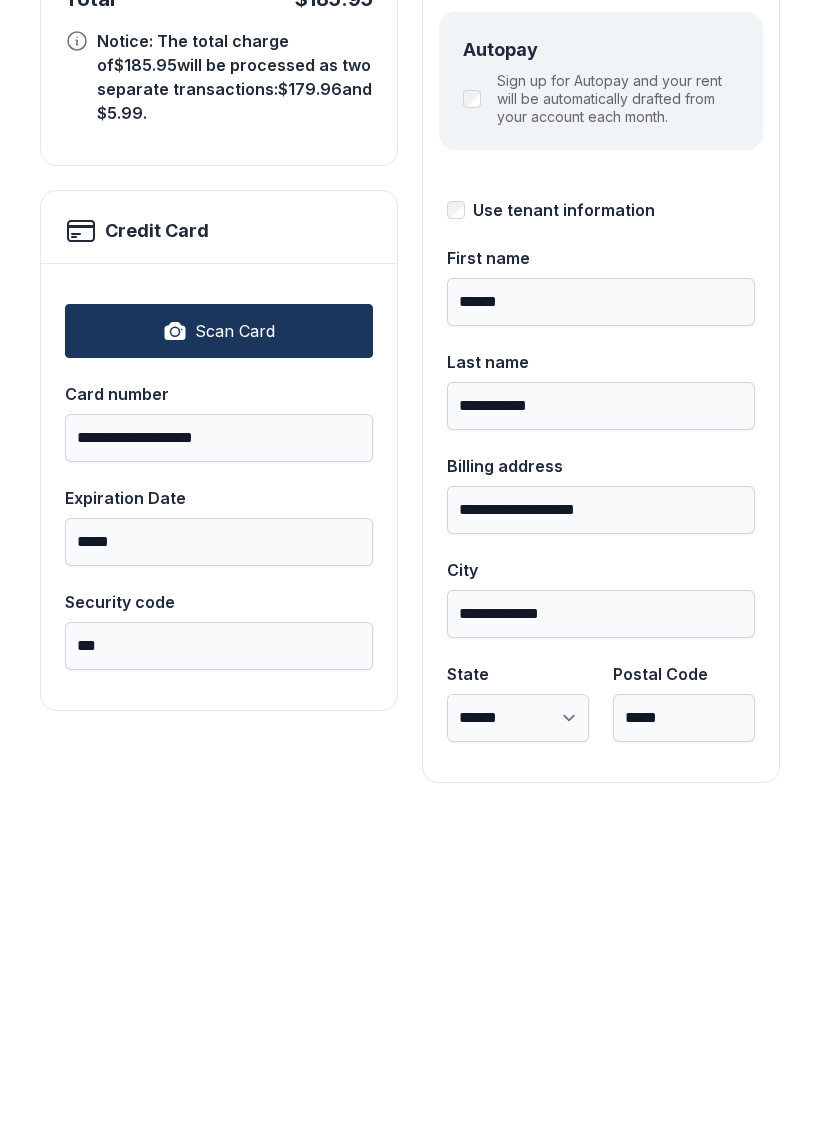 type on "******" 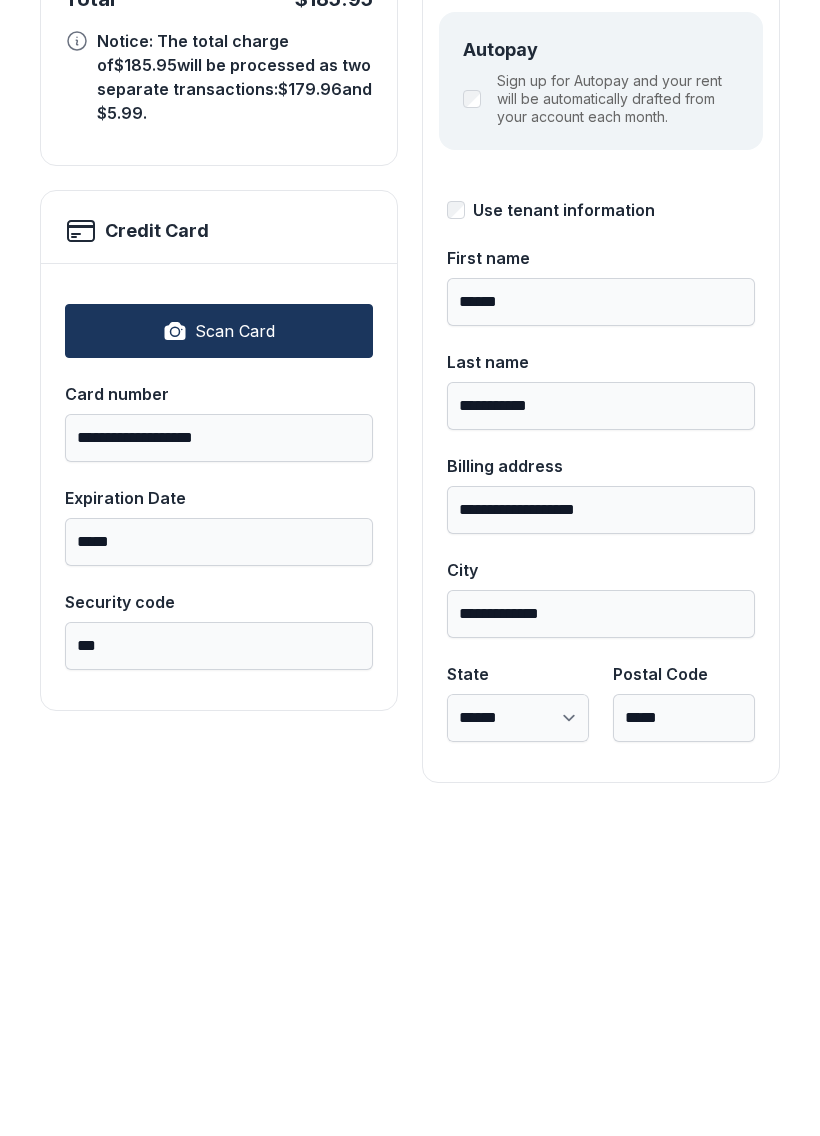 type on "**********" 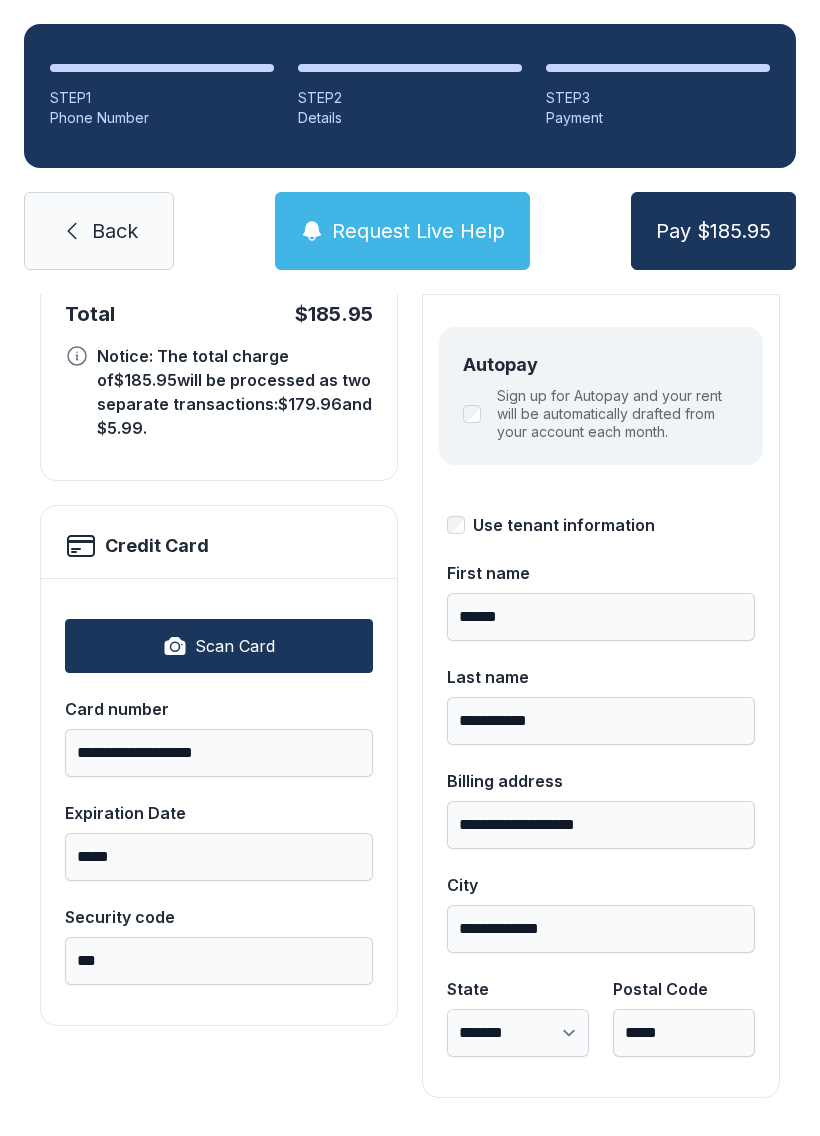 scroll, scrollTop: 218, scrollLeft: 0, axis: vertical 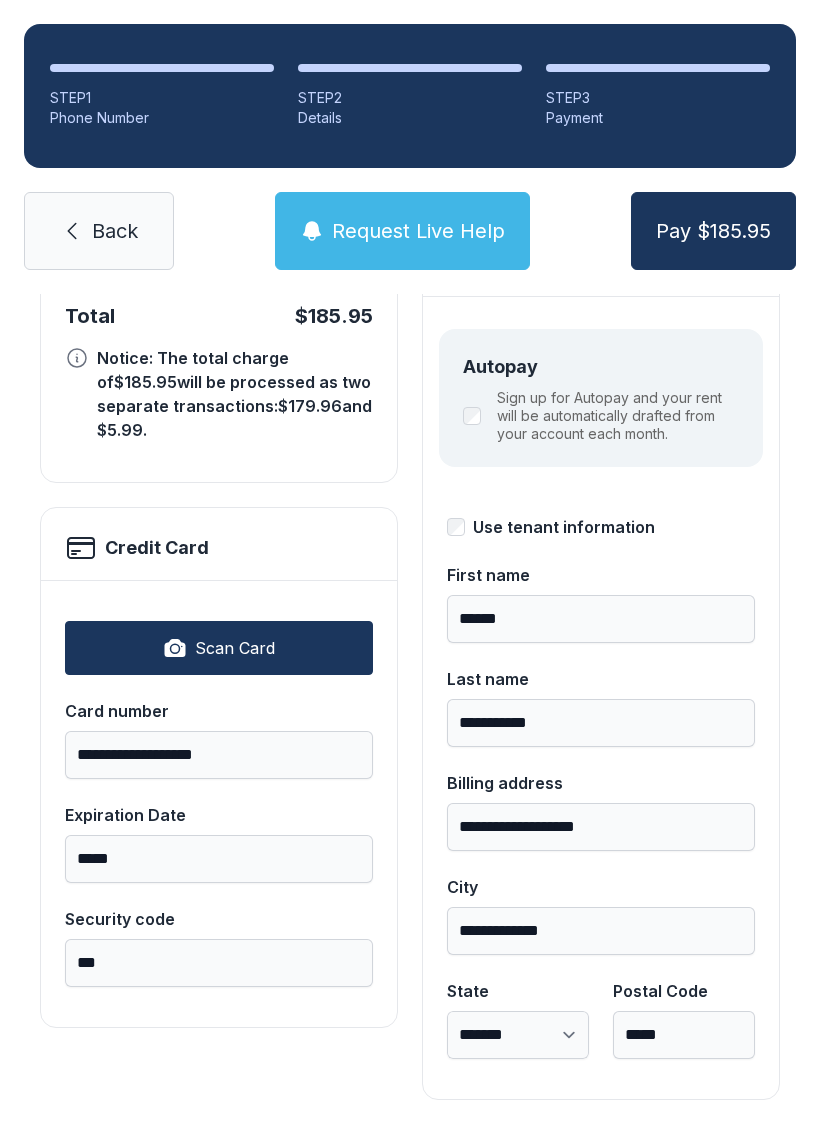 click on "Pay $185.95" at bounding box center (713, 231) 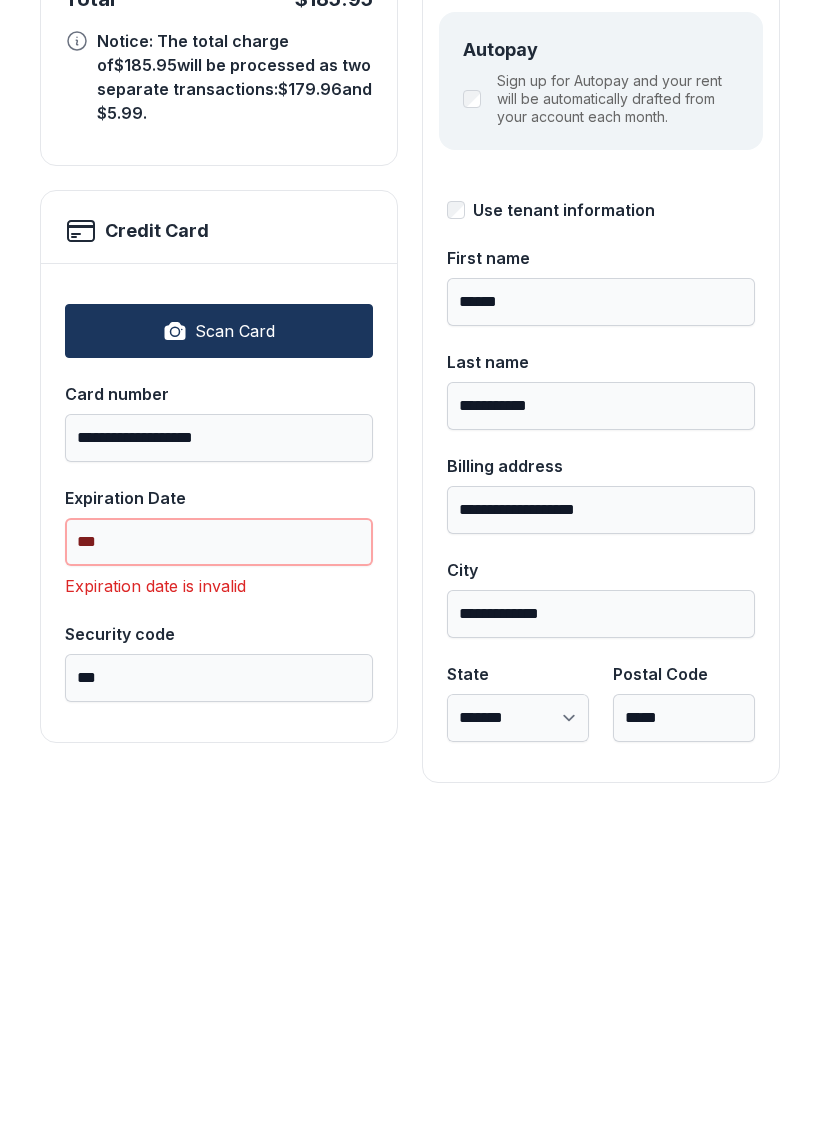 type on "*" 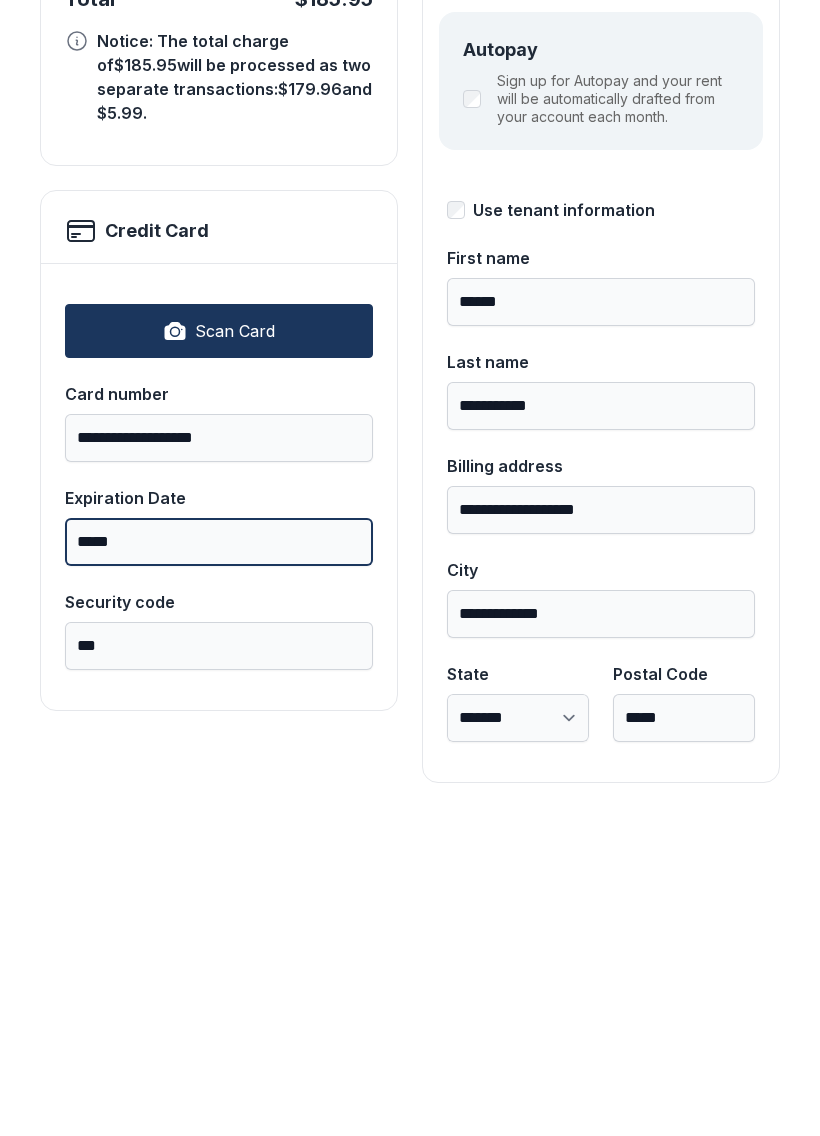 type on "*****" 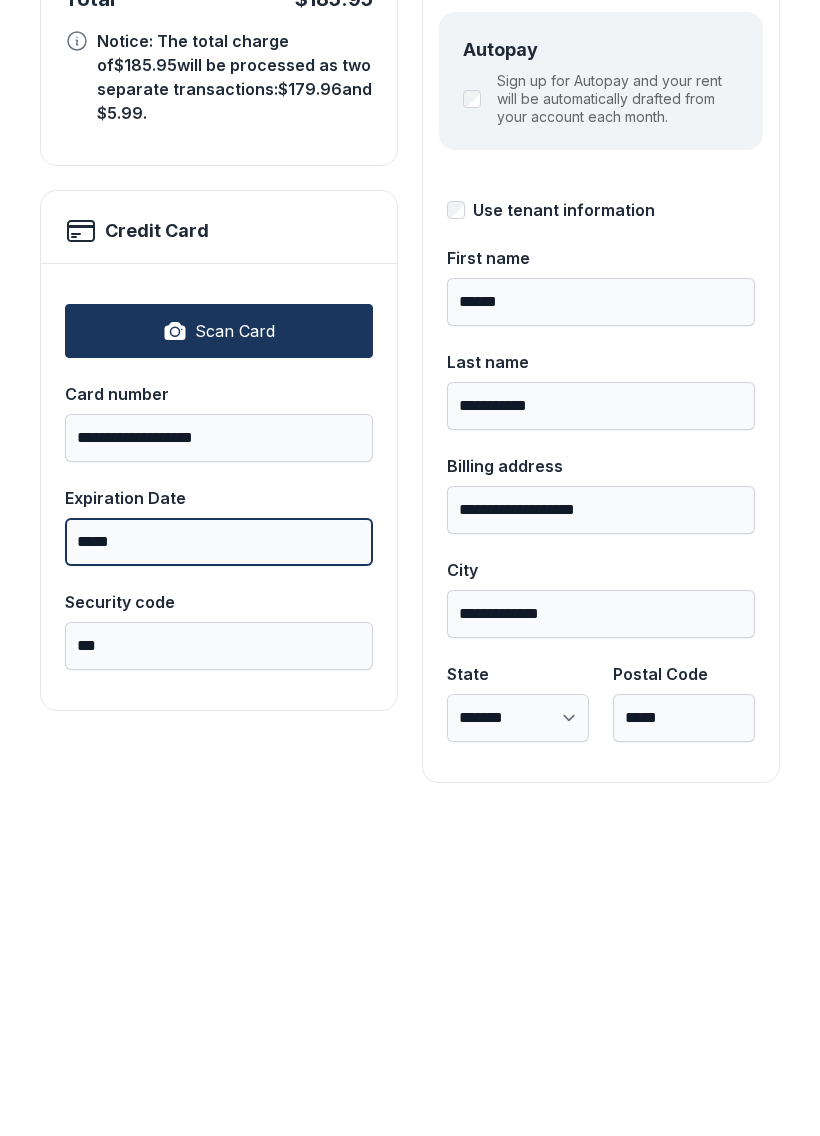 click on "Pay $185.95" at bounding box center [713, 231] 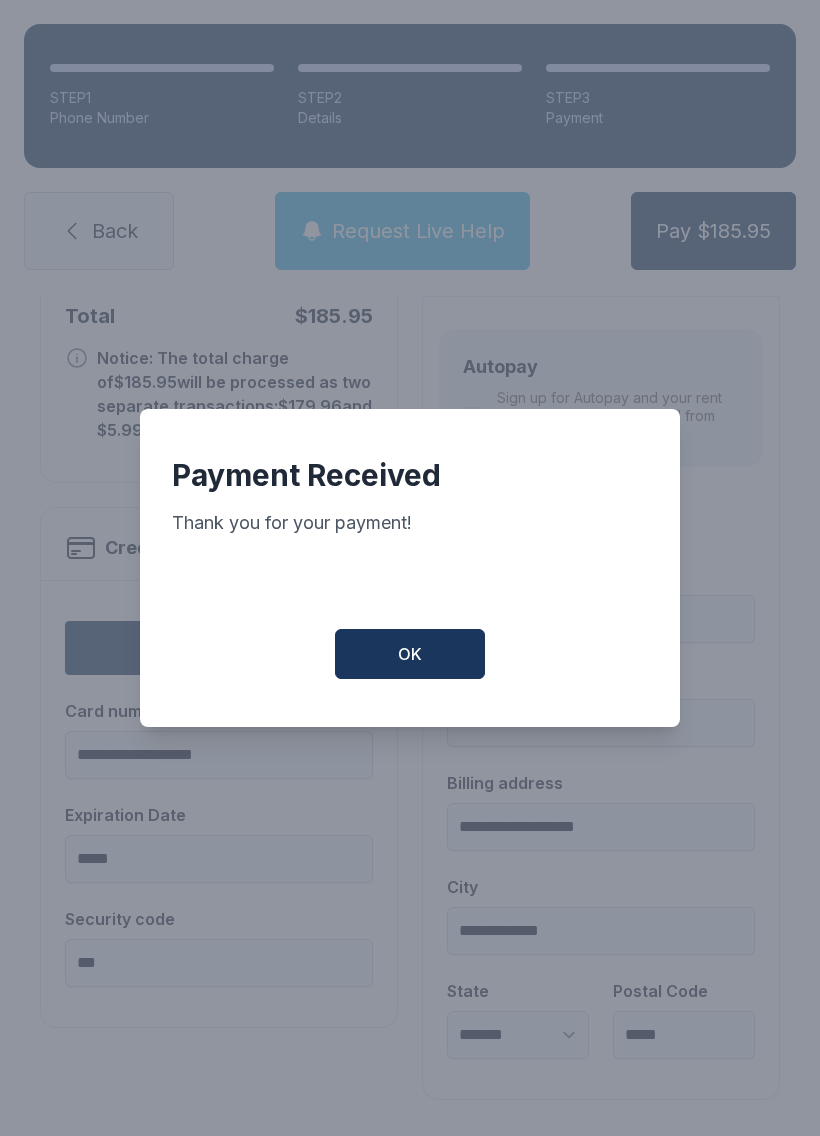 click on "OK" at bounding box center (410, 654) 